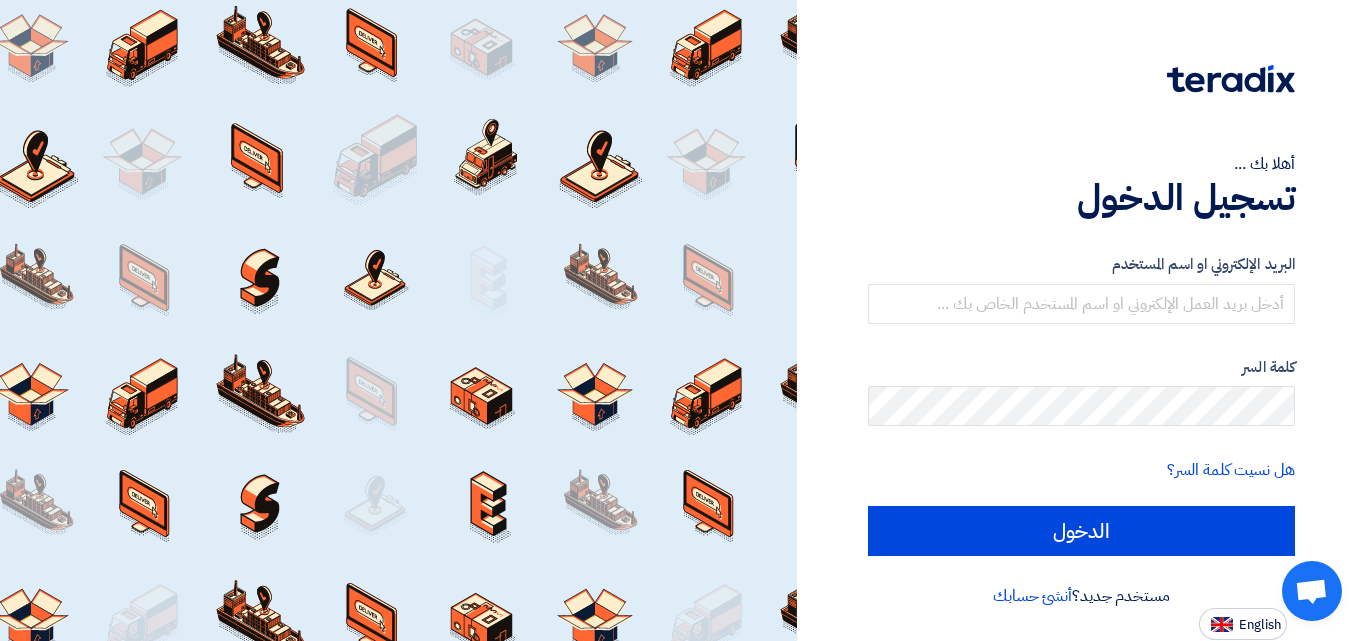 scroll, scrollTop: 0, scrollLeft: 0, axis: both 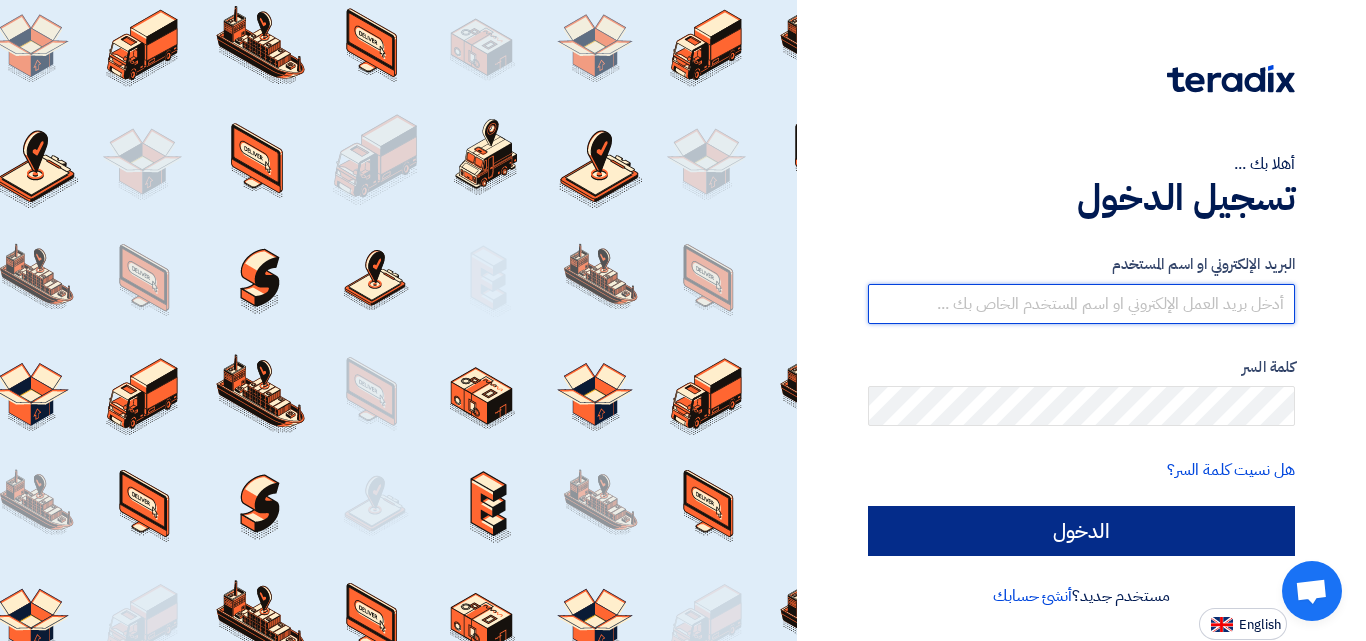 type on "[EMAIL]" 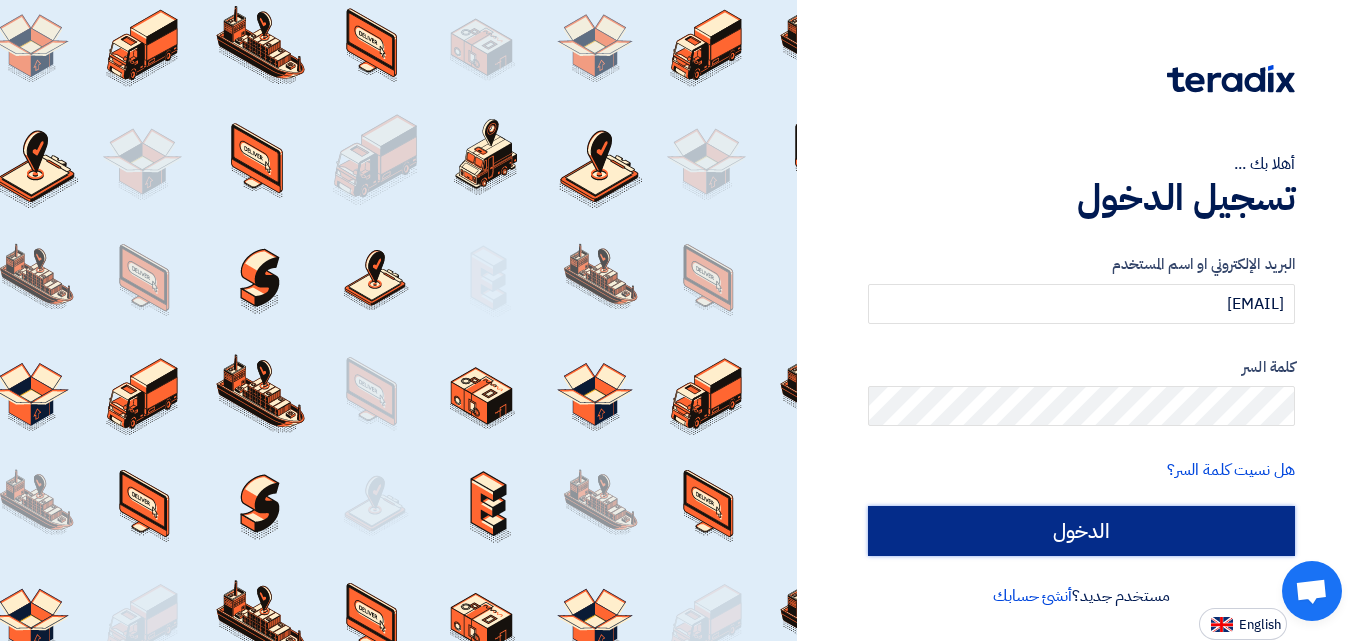 click on "الدخول" 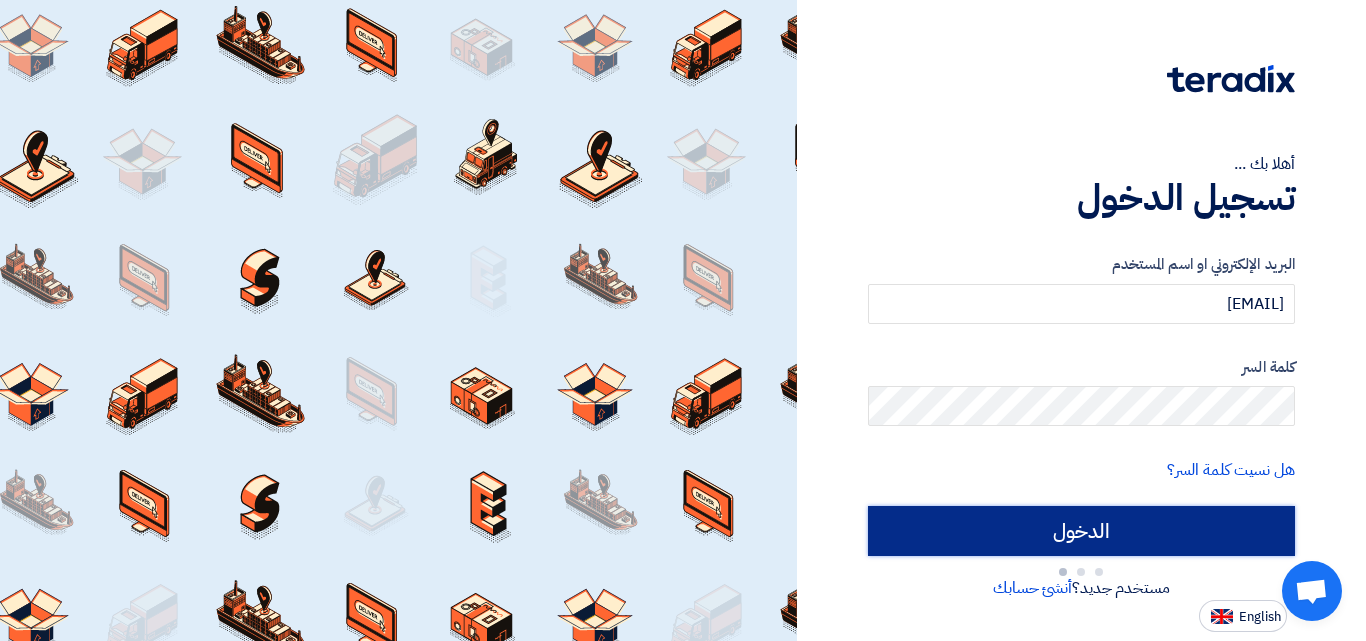 type on "Sign in" 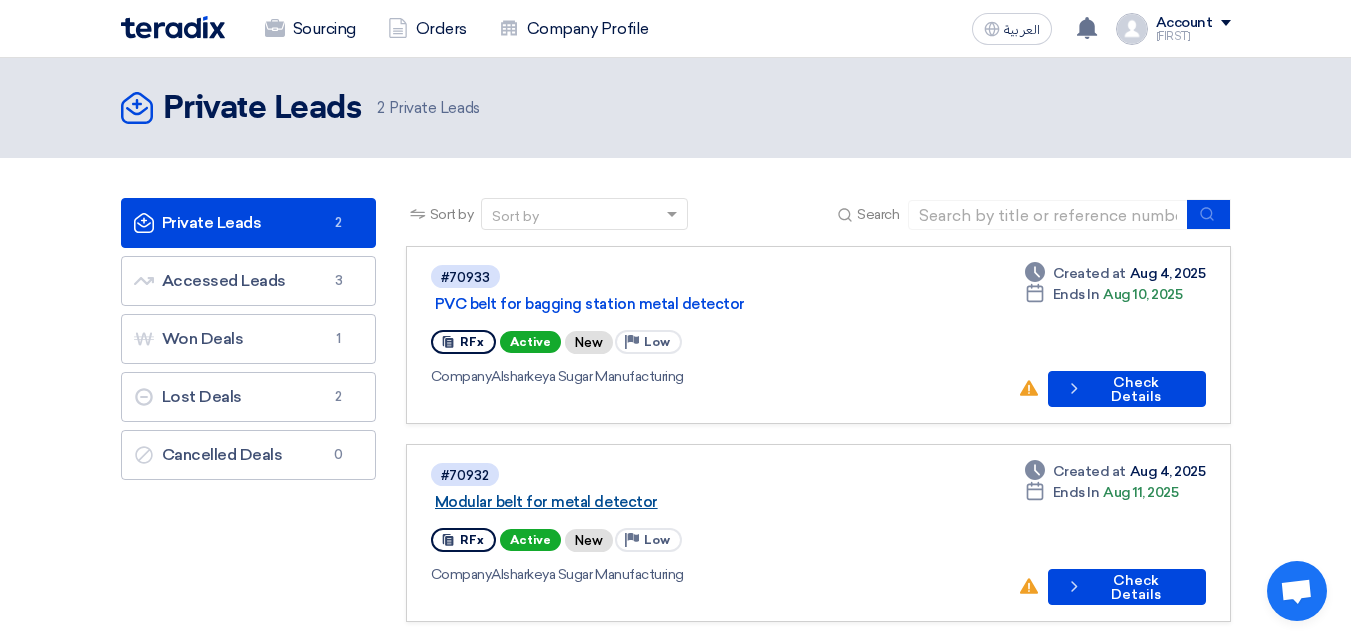 drag, startPoint x: 1092, startPoint y: 532, endPoint x: 635, endPoint y: 451, distance: 464.12283 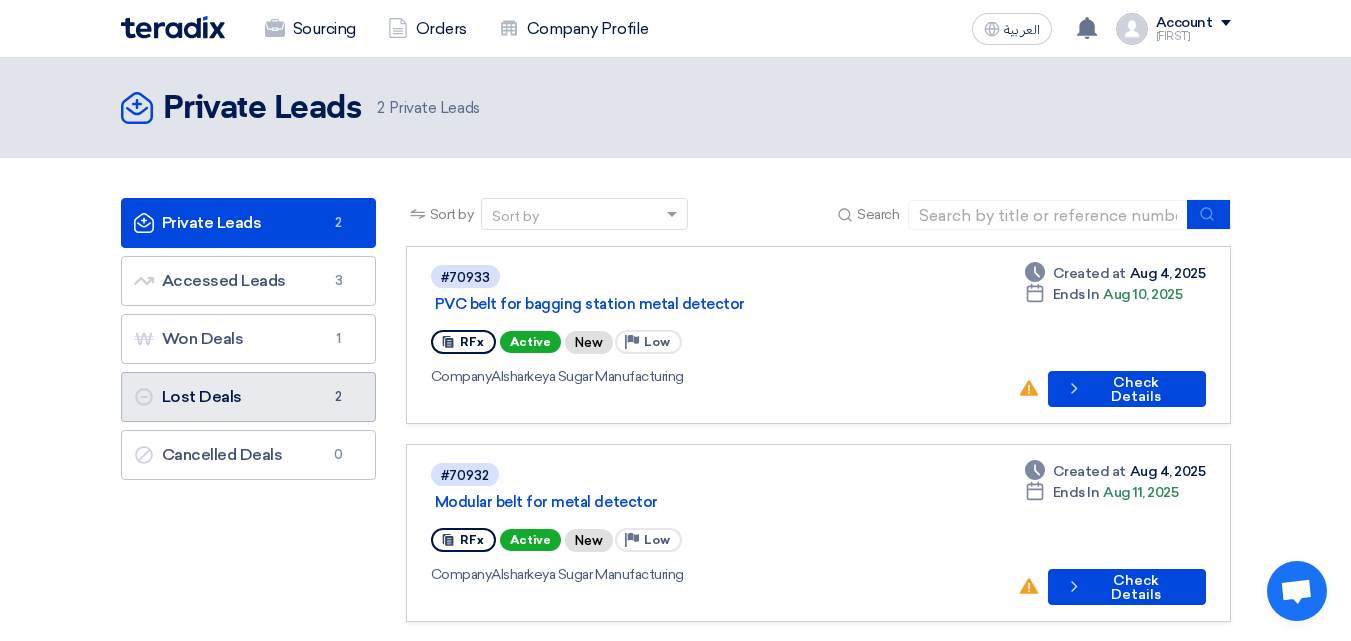 click on "Lost Deals
Lost Deals
2" 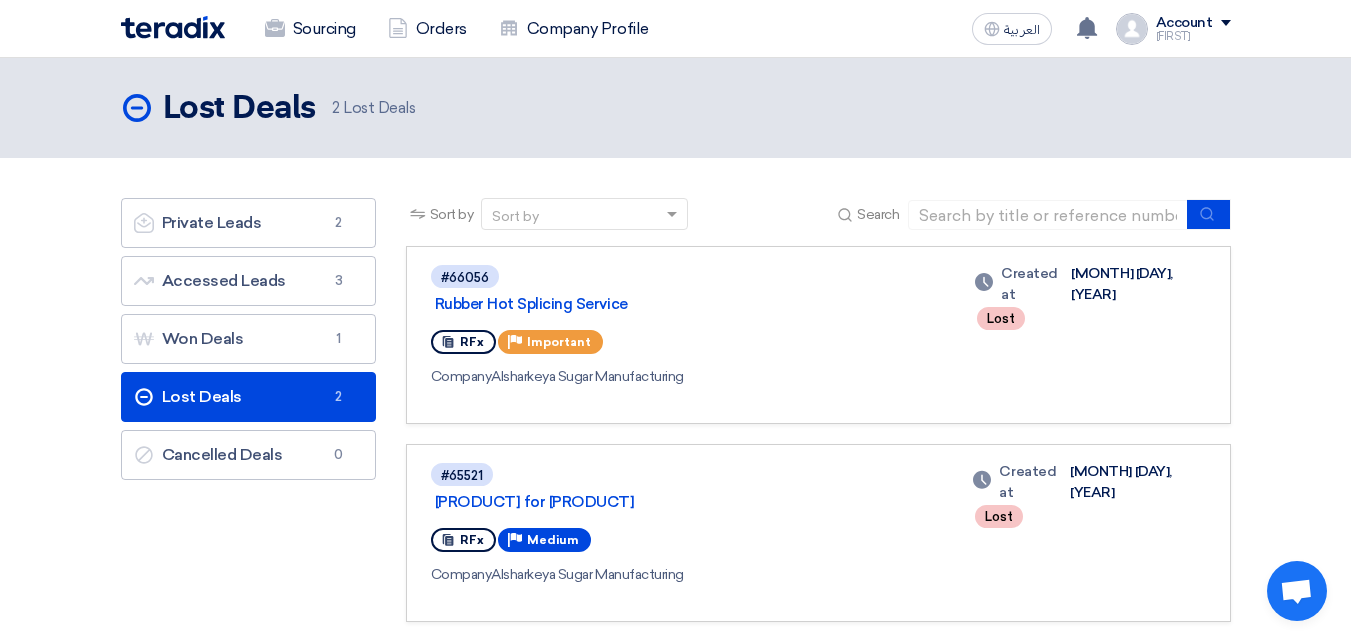 click on "RFx
Priority
Important" 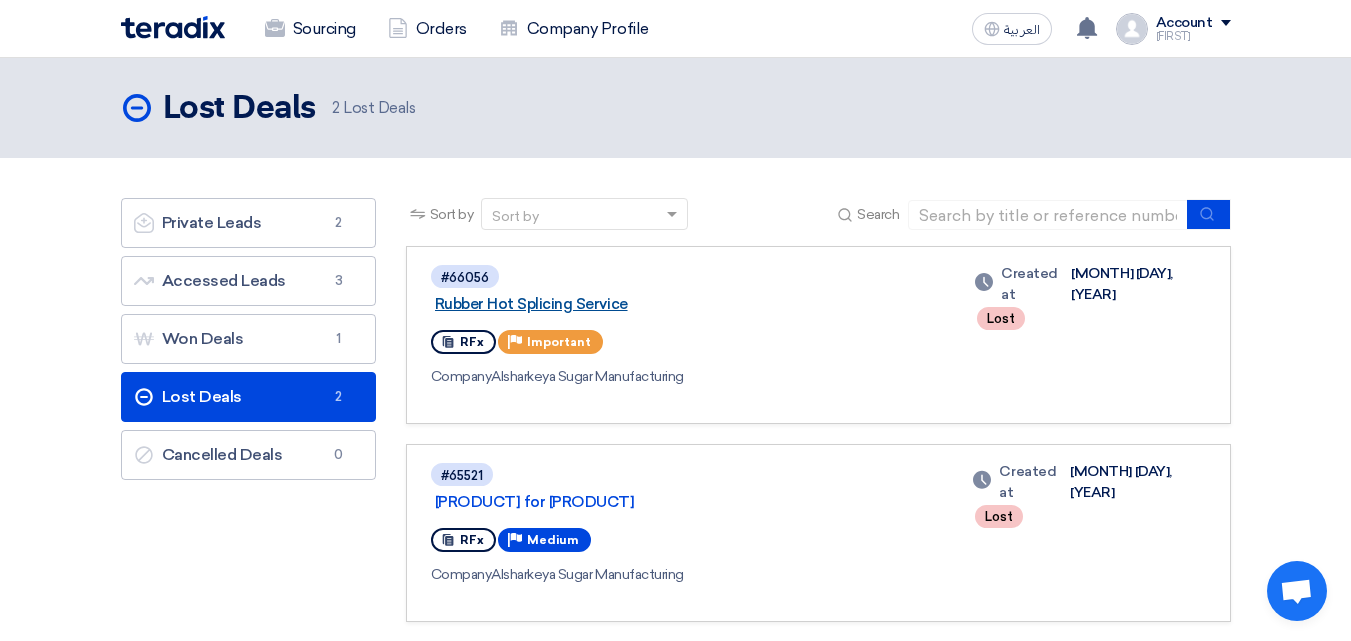 click on "Rubber Hot Splicing Service" 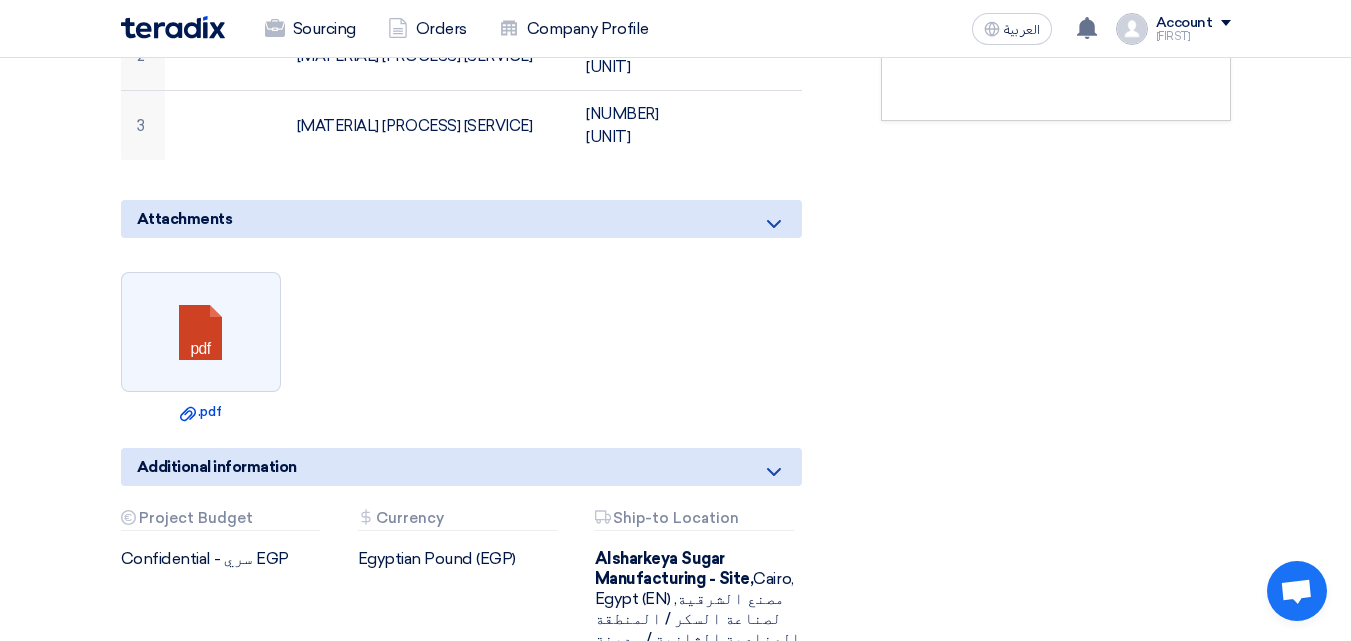 scroll, scrollTop: 837, scrollLeft: 0, axis: vertical 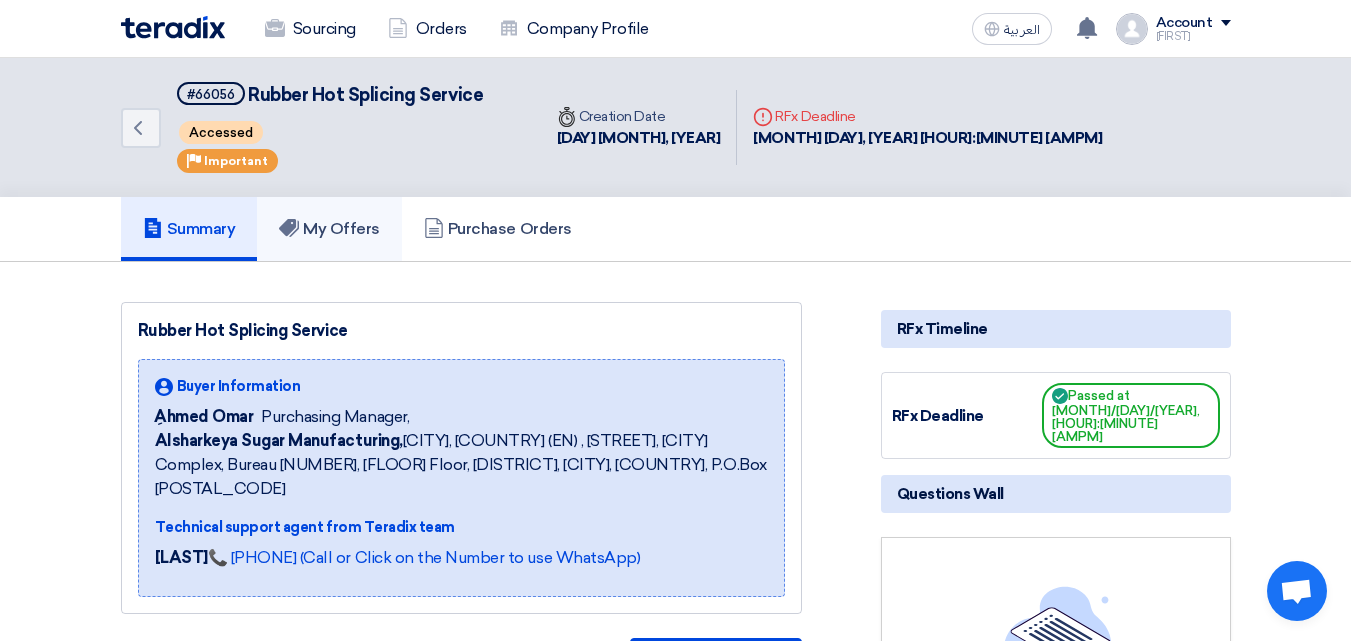 click on "My Offers" 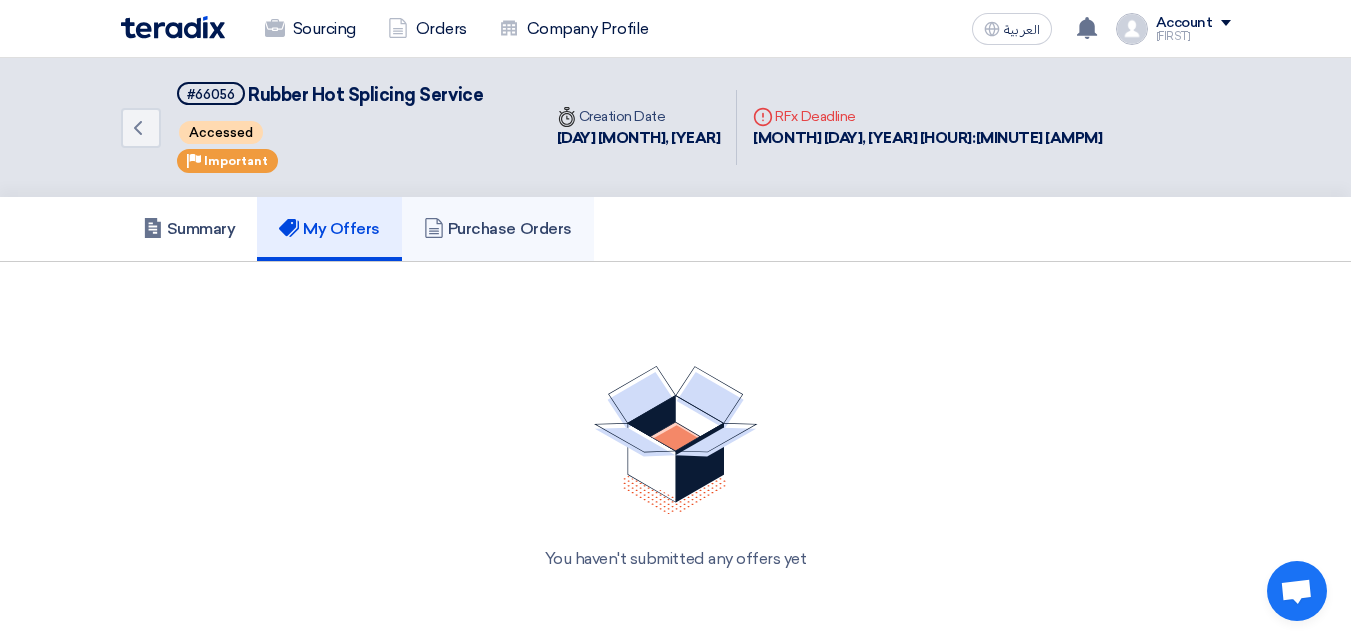 click on "Purchase Orders" 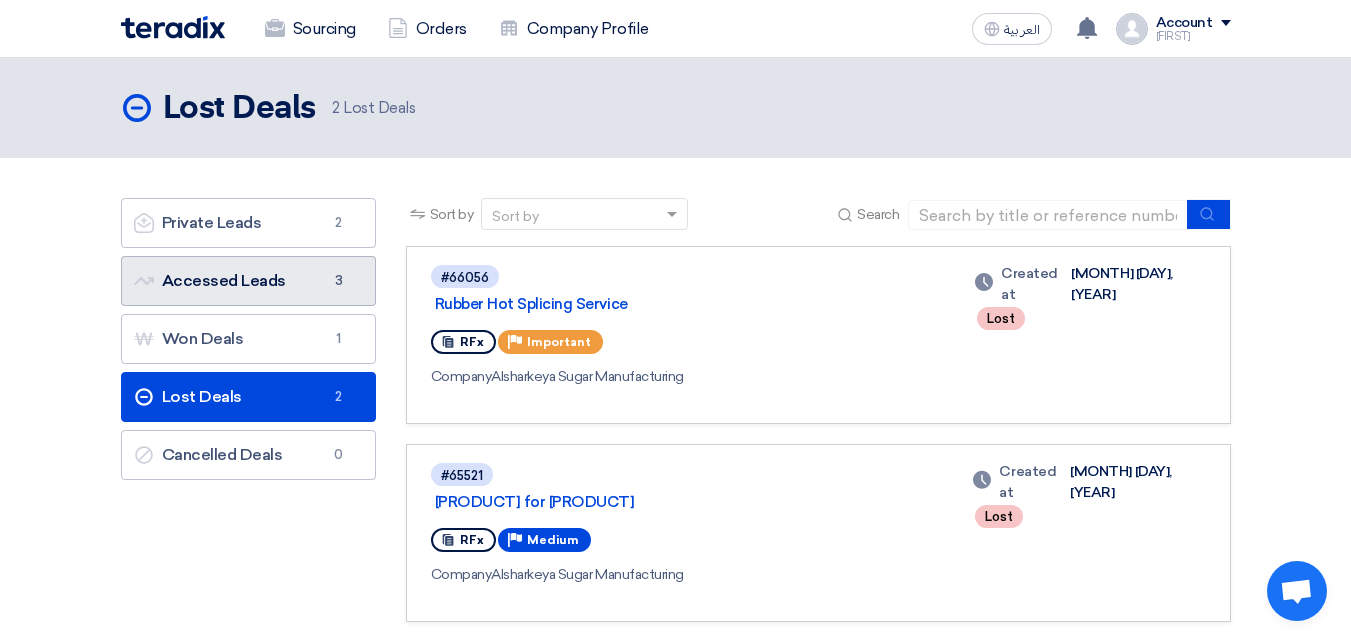 click on "Accessed Leads
Accessed Leads
3" 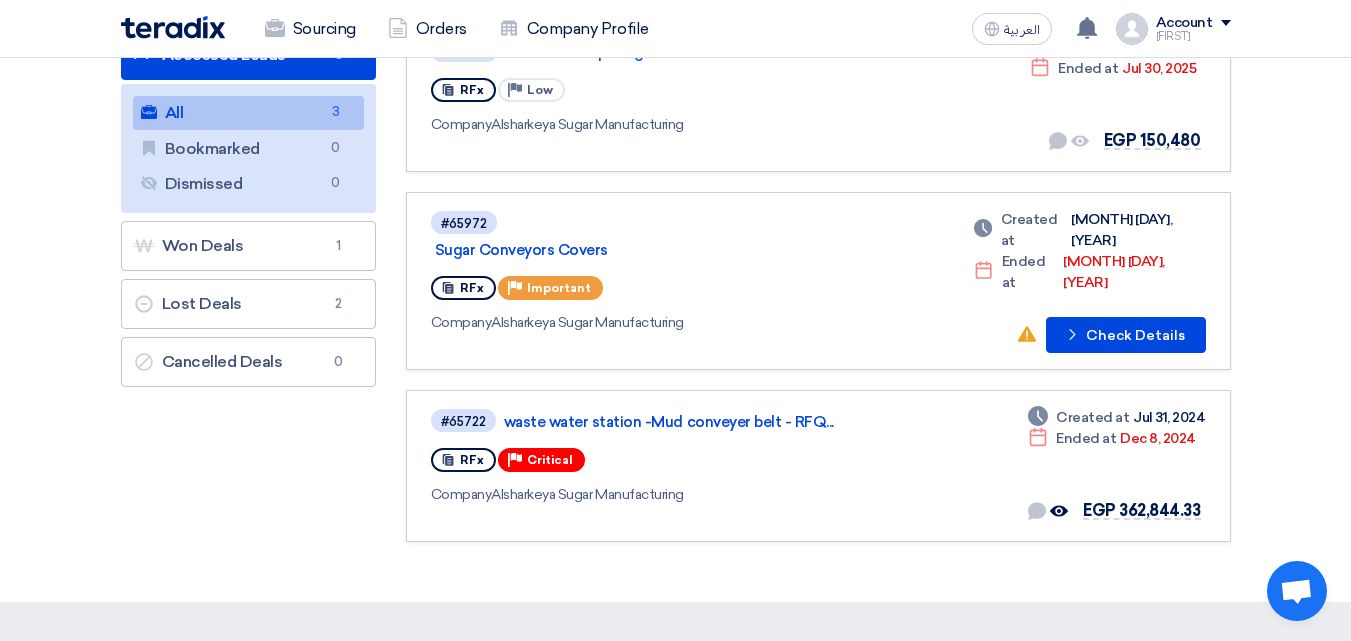 scroll, scrollTop: 257, scrollLeft: 0, axis: vertical 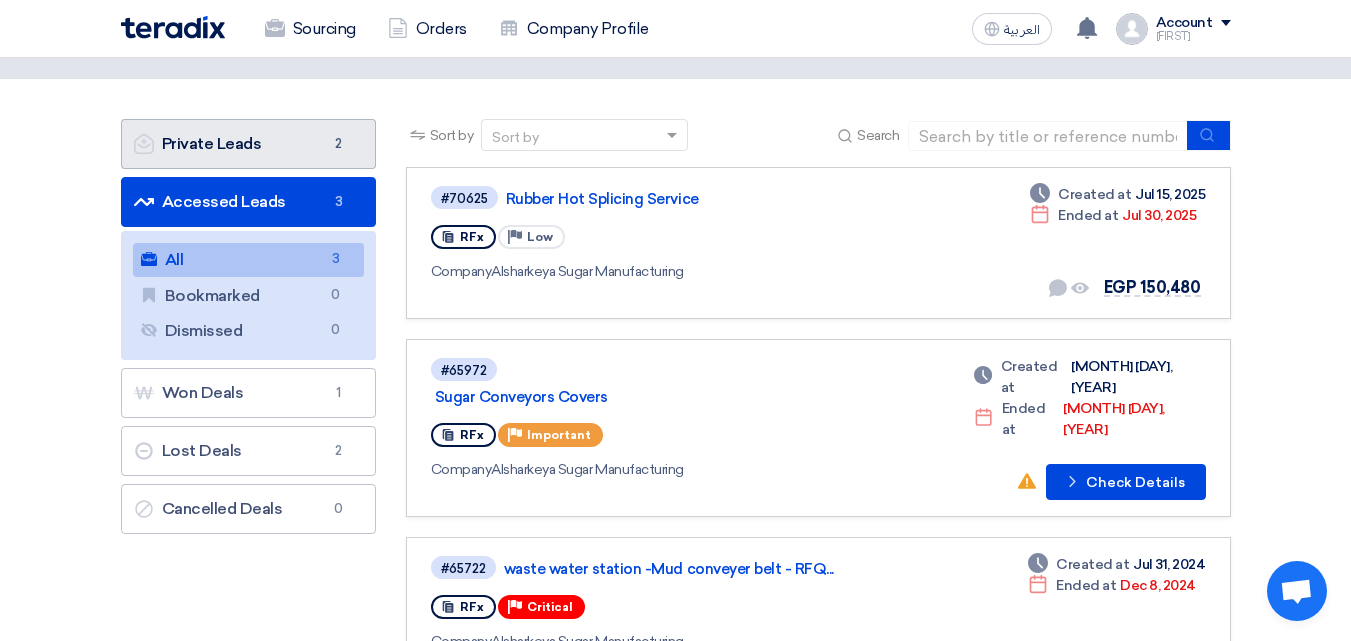 click on "Private Leads
Private Leads
2" 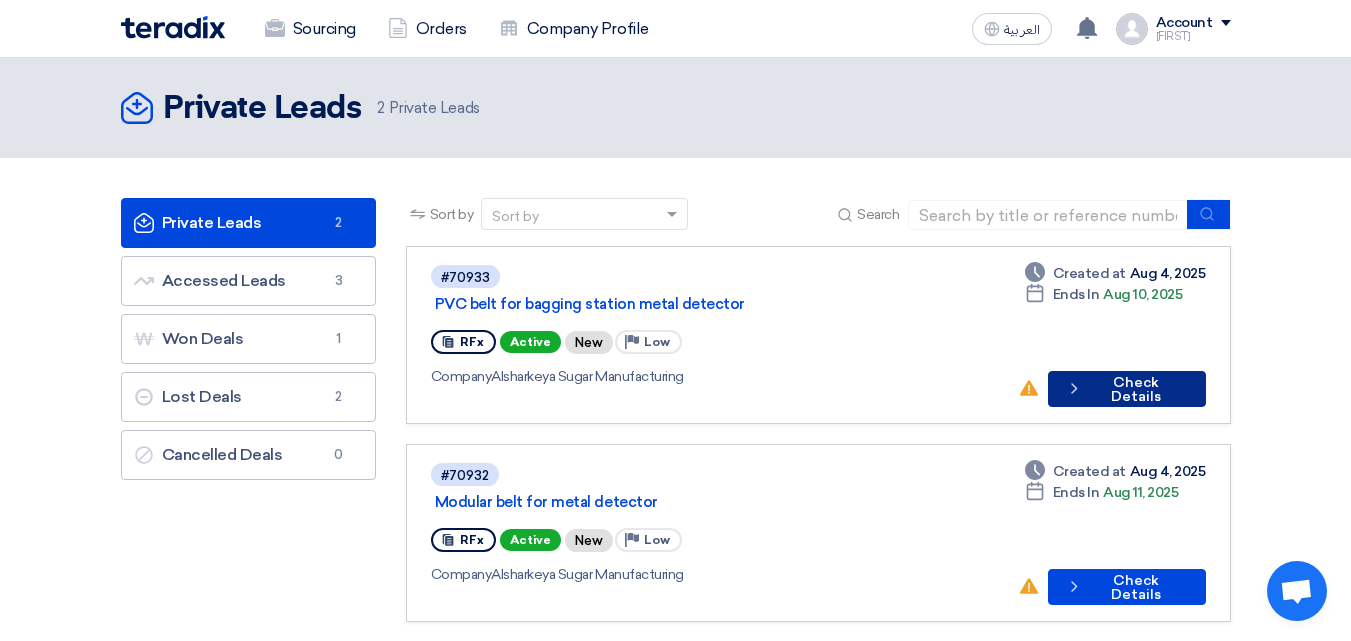 drag, startPoint x: 1087, startPoint y: 368, endPoint x: 1147, endPoint y: 374, distance: 60.299255 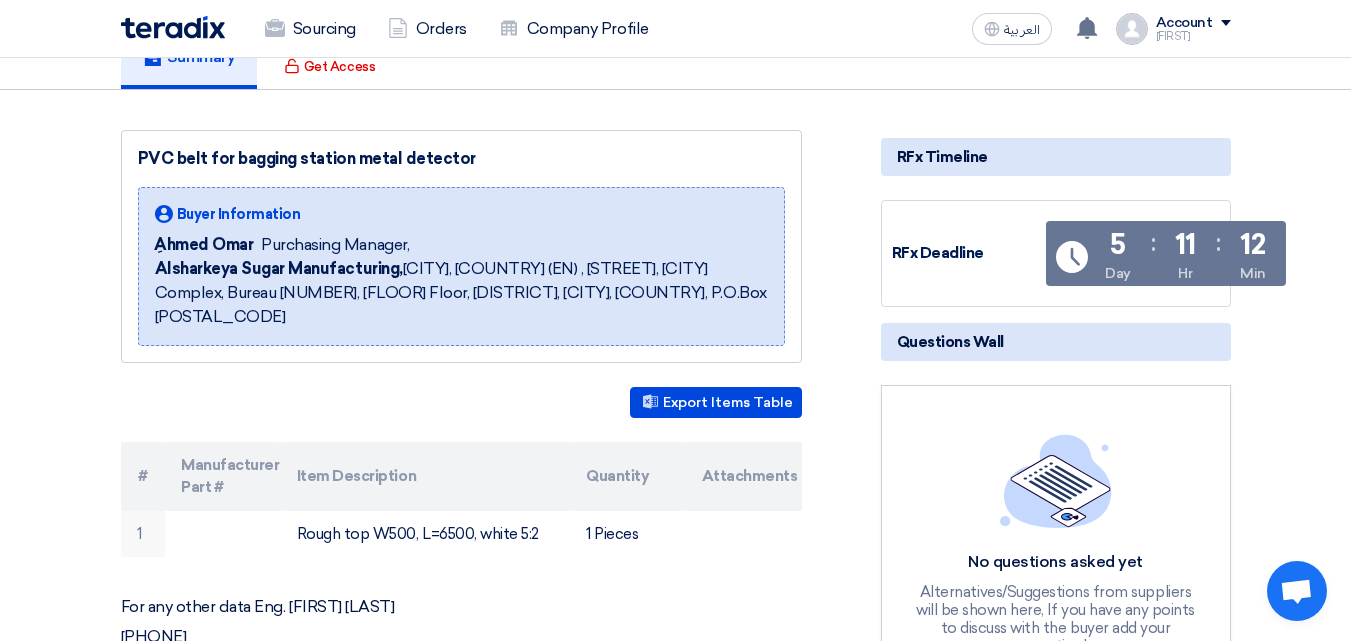 scroll, scrollTop: 200, scrollLeft: 0, axis: vertical 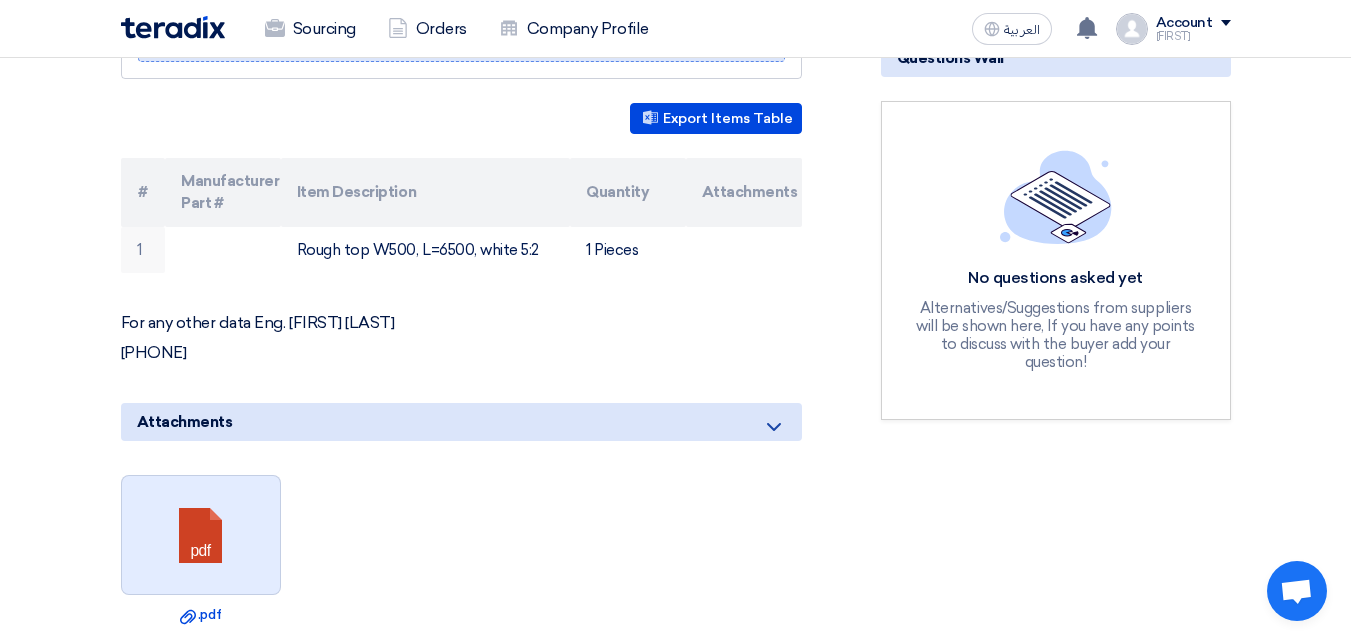 click at bounding box center [202, 536] 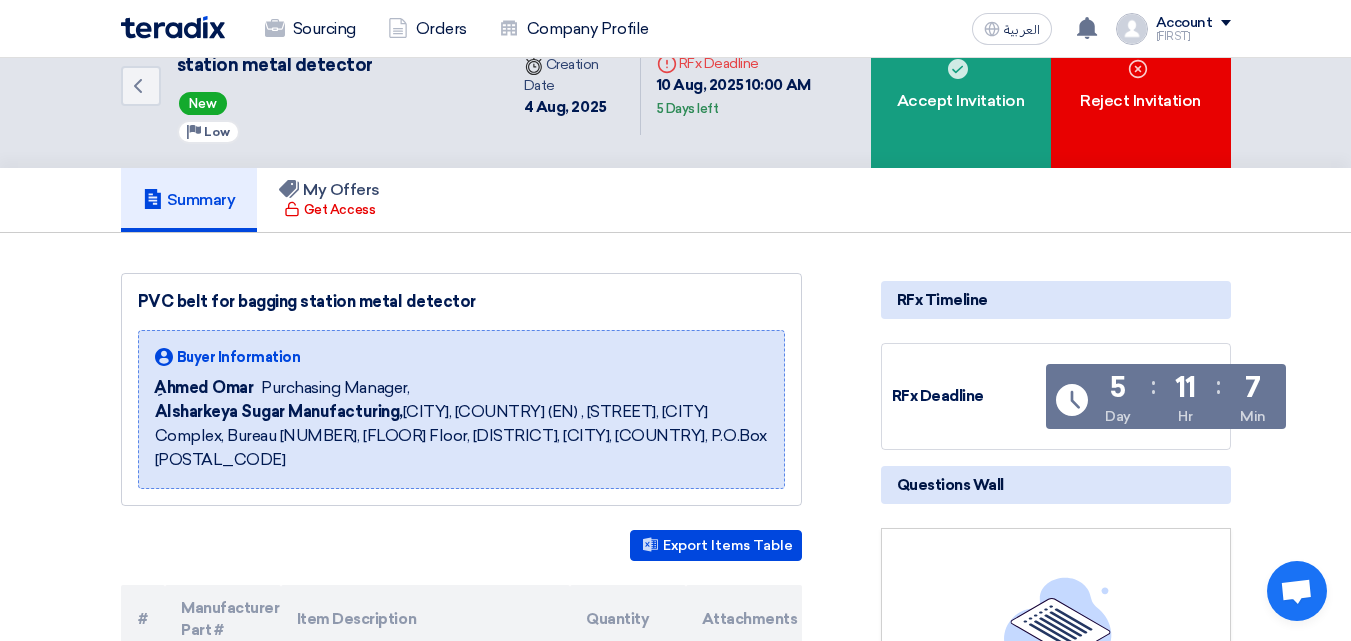 scroll, scrollTop: 0, scrollLeft: 0, axis: both 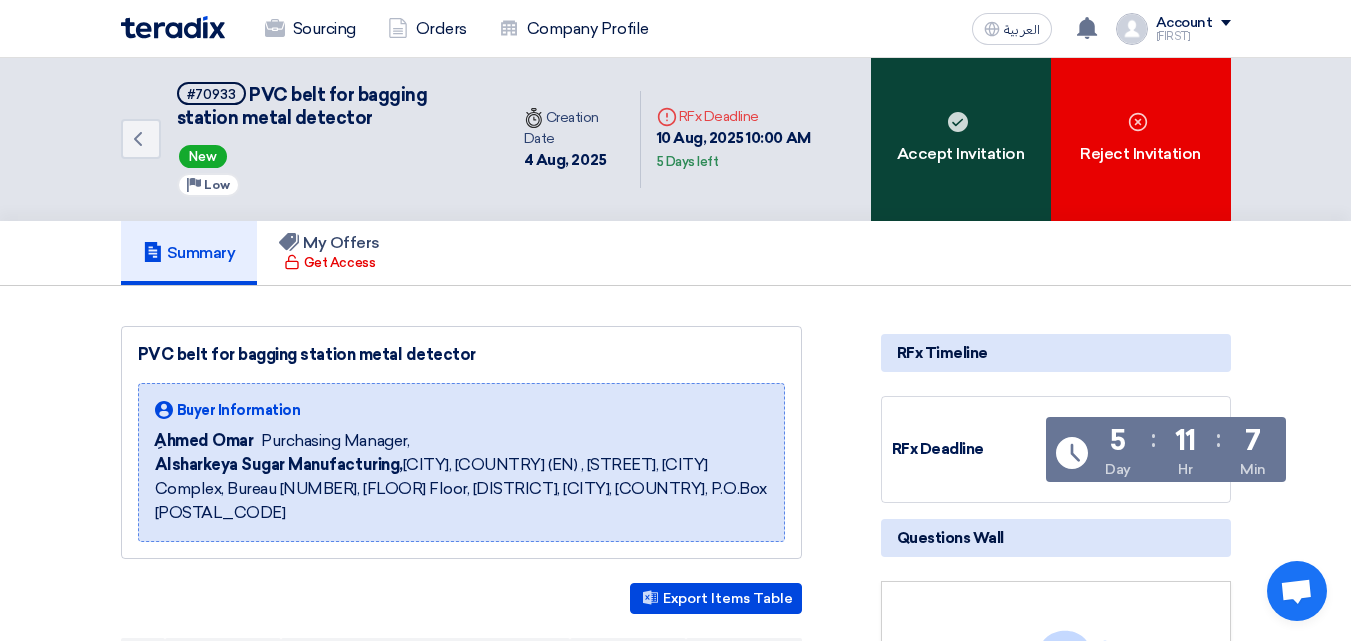 click on "Accept Invitation" 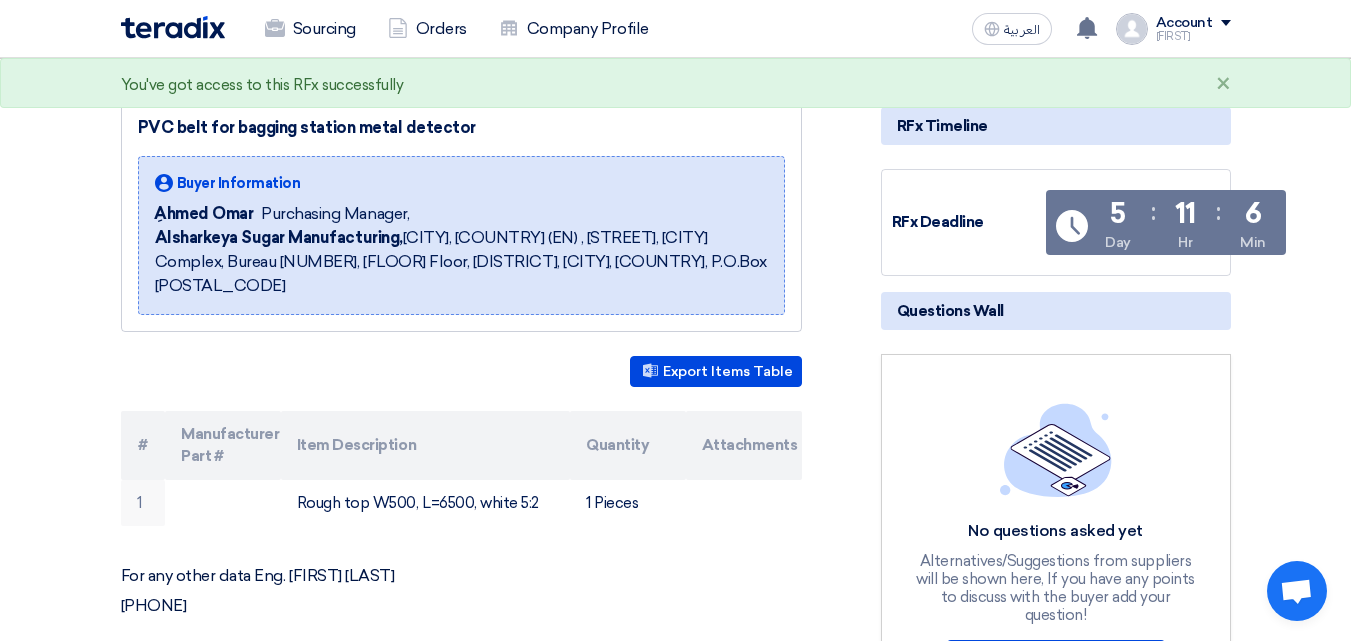 scroll, scrollTop: 230, scrollLeft: 0, axis: vertical 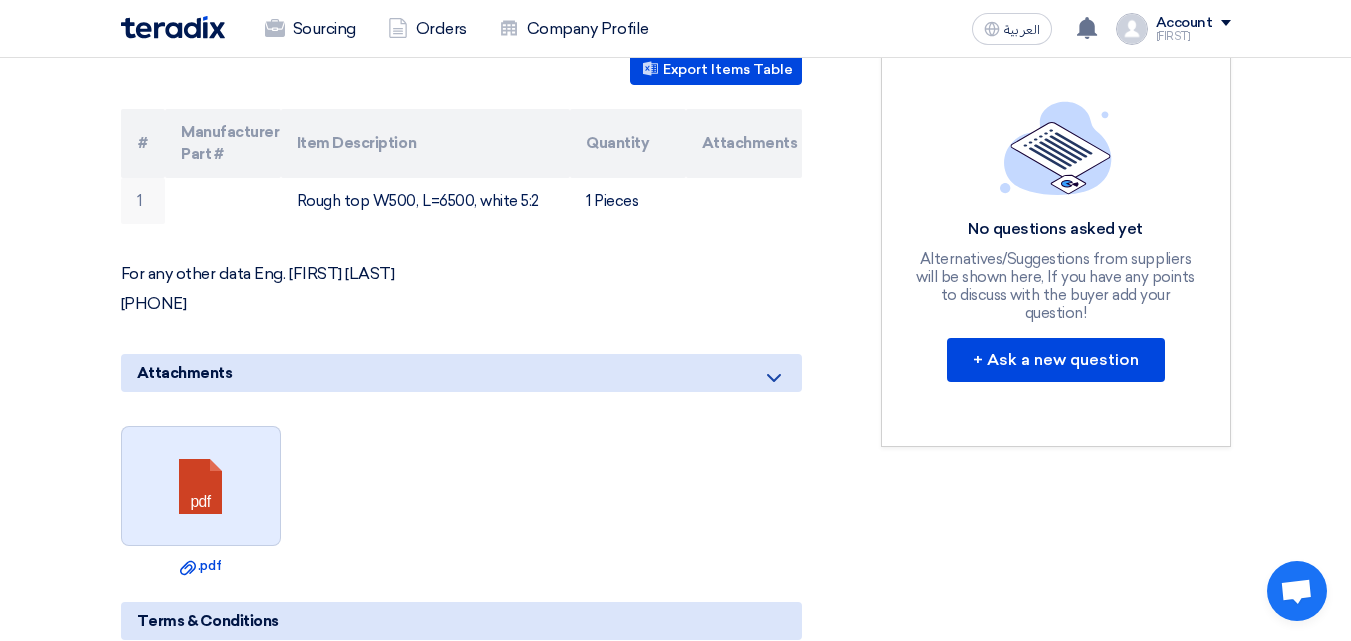 click at bounding box center [202, 487] 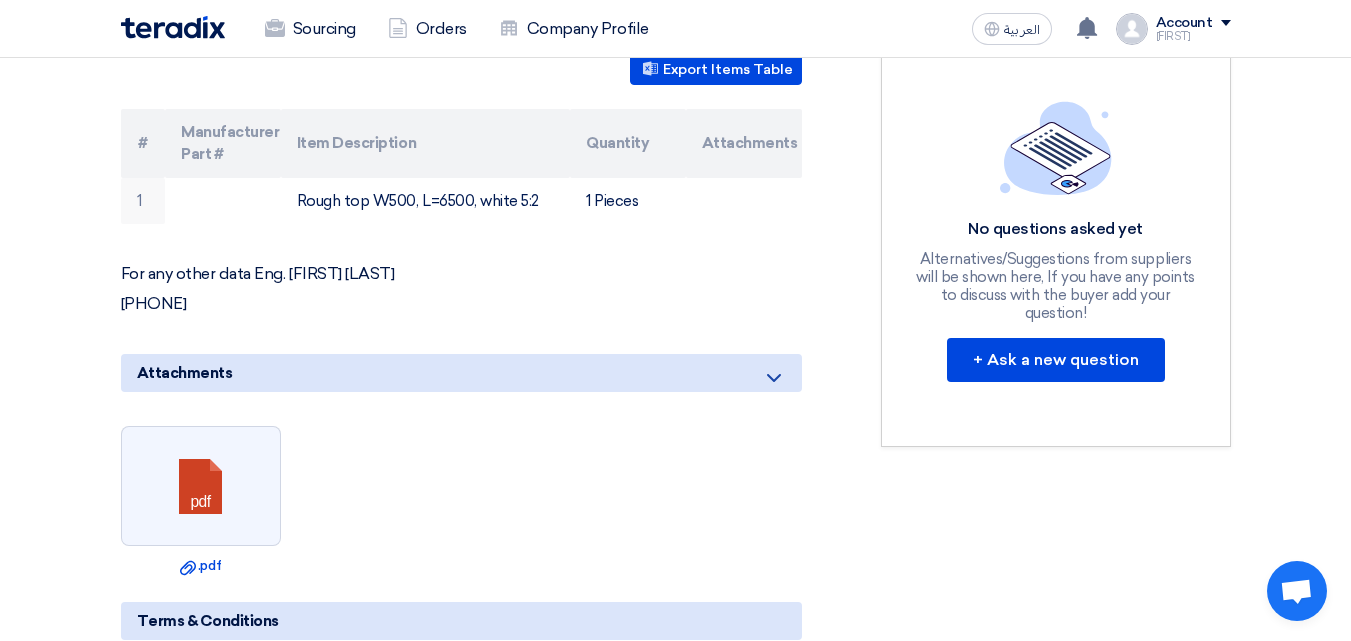 scroll, scrollTop: 0, scrollLeft: 0, axis: both 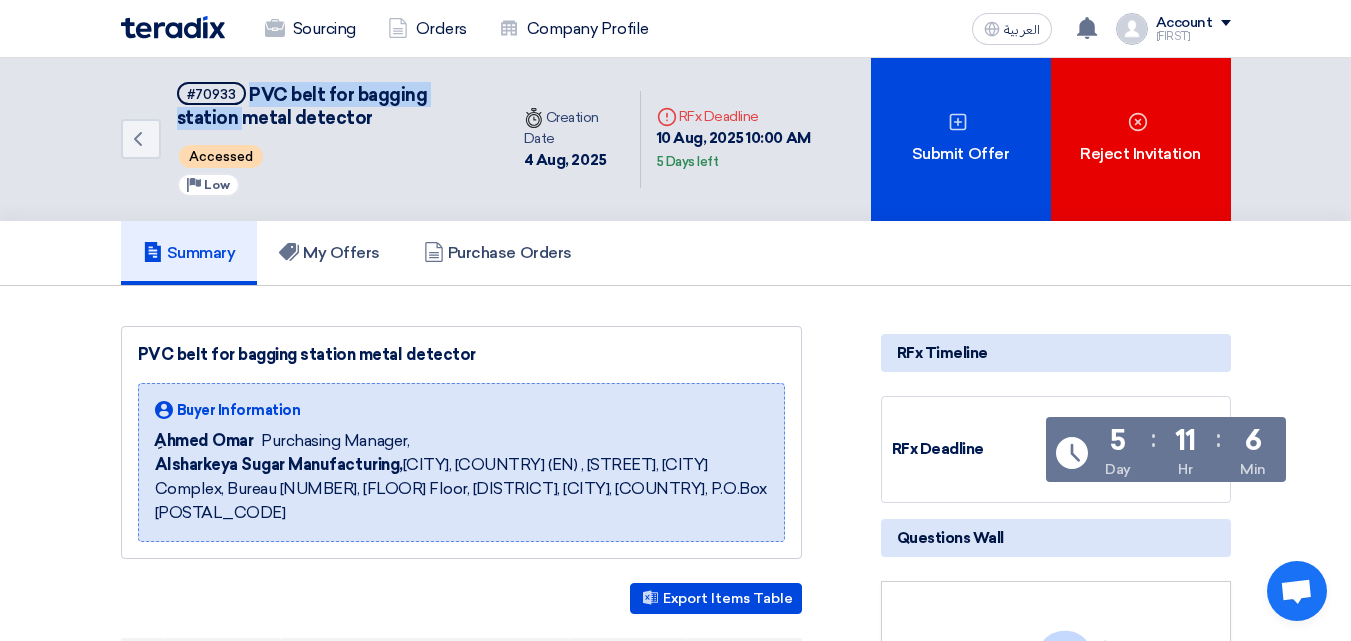 drag, startPoint x: 247, startPoint y: 96, endPoint x: 240, endPoint y: 111, distance: 16.552946 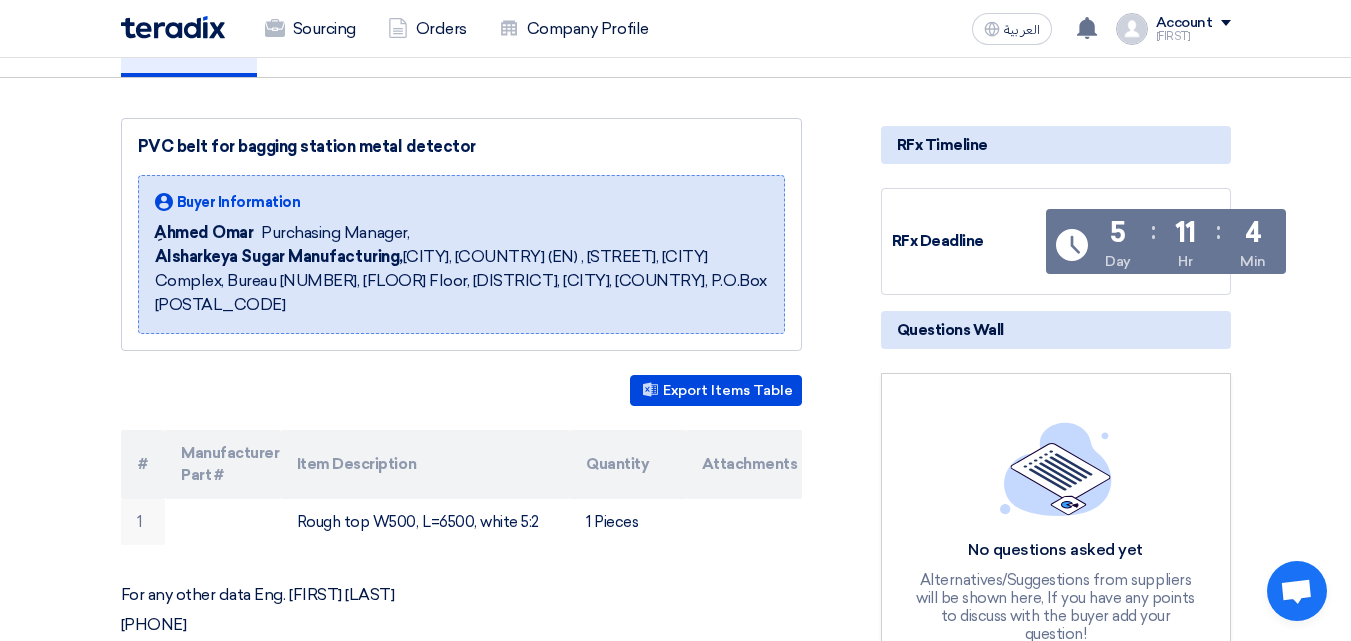 scroll, scrollTop: 240, scrollLeft: 0, axis: vertical 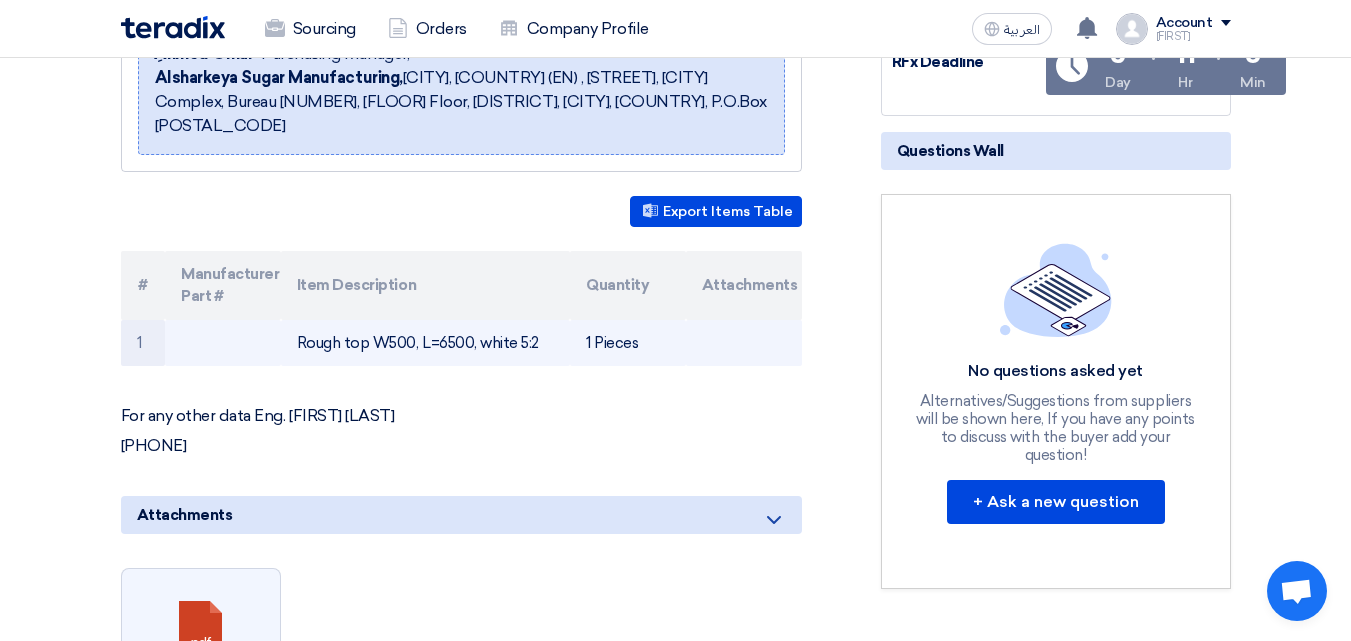 click on "1 Pieces" 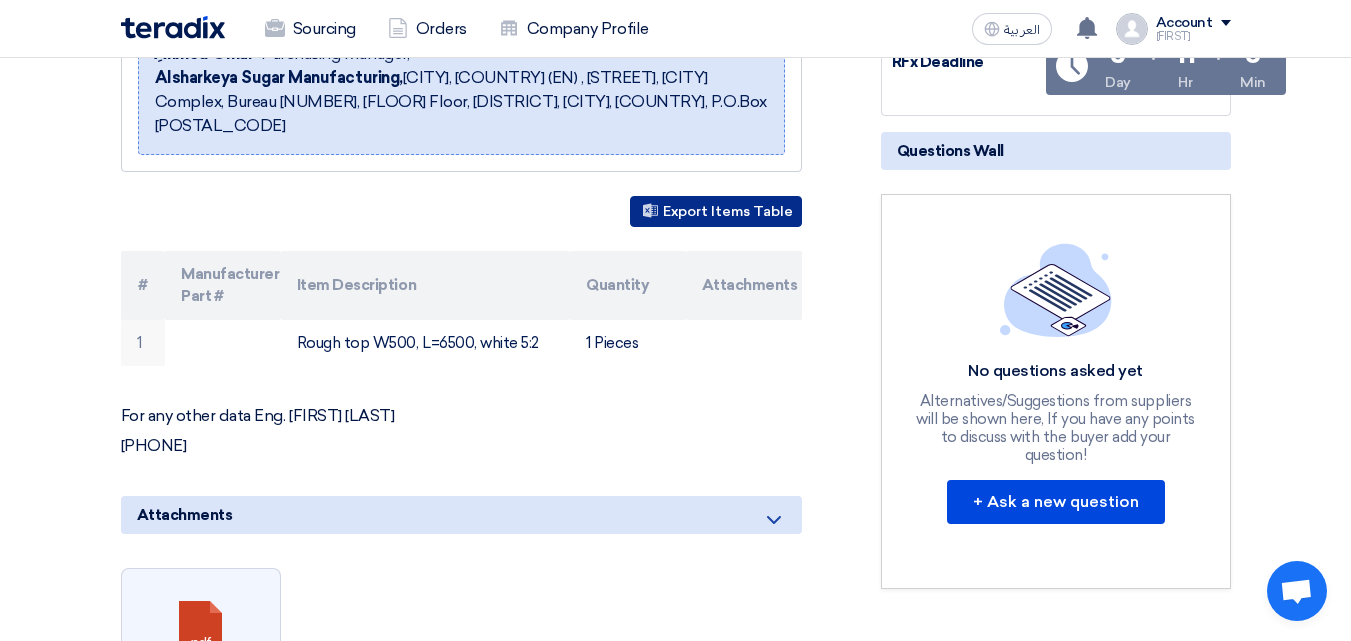 click on "Export Items Table" 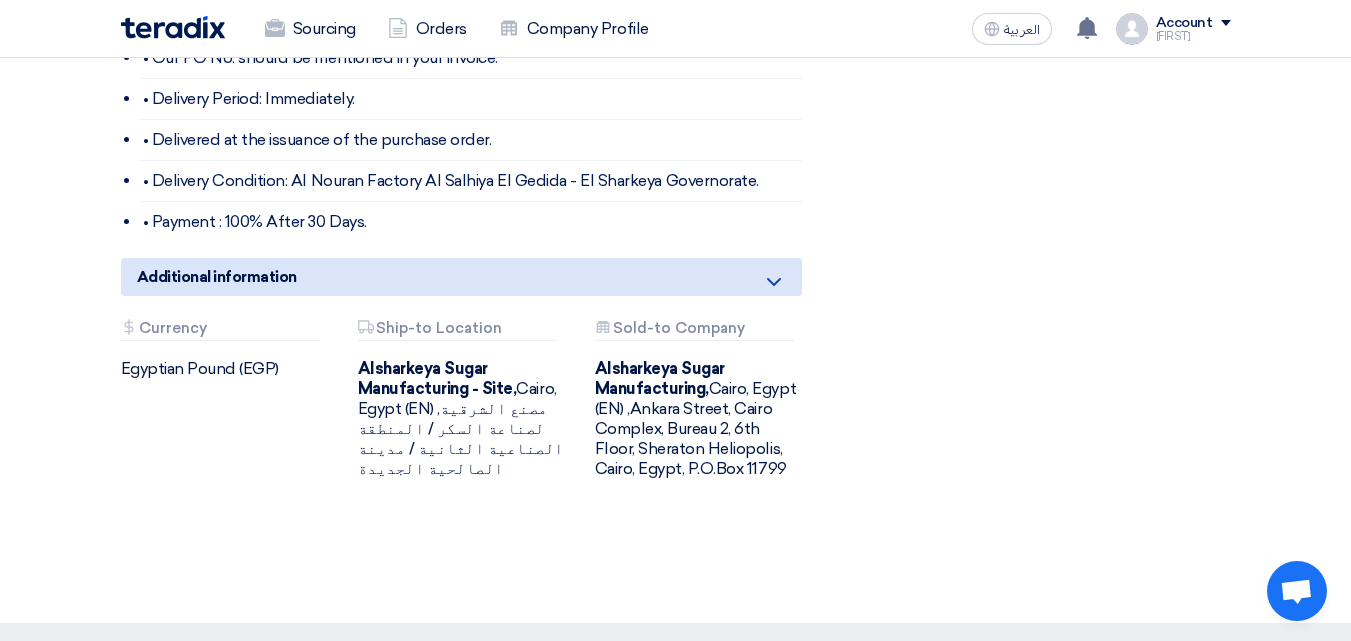 scroll, scrollTop: 1260, scrollLeft: 0, axis: vertical 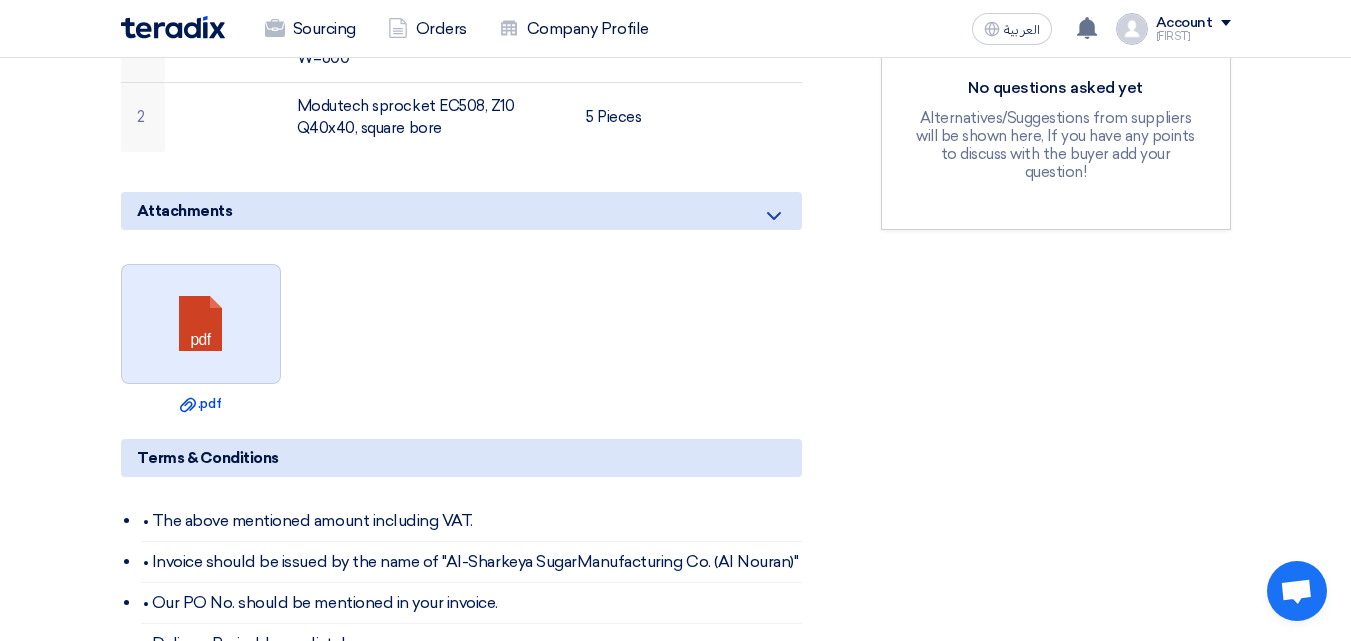 click at bounding box center [202, 325] 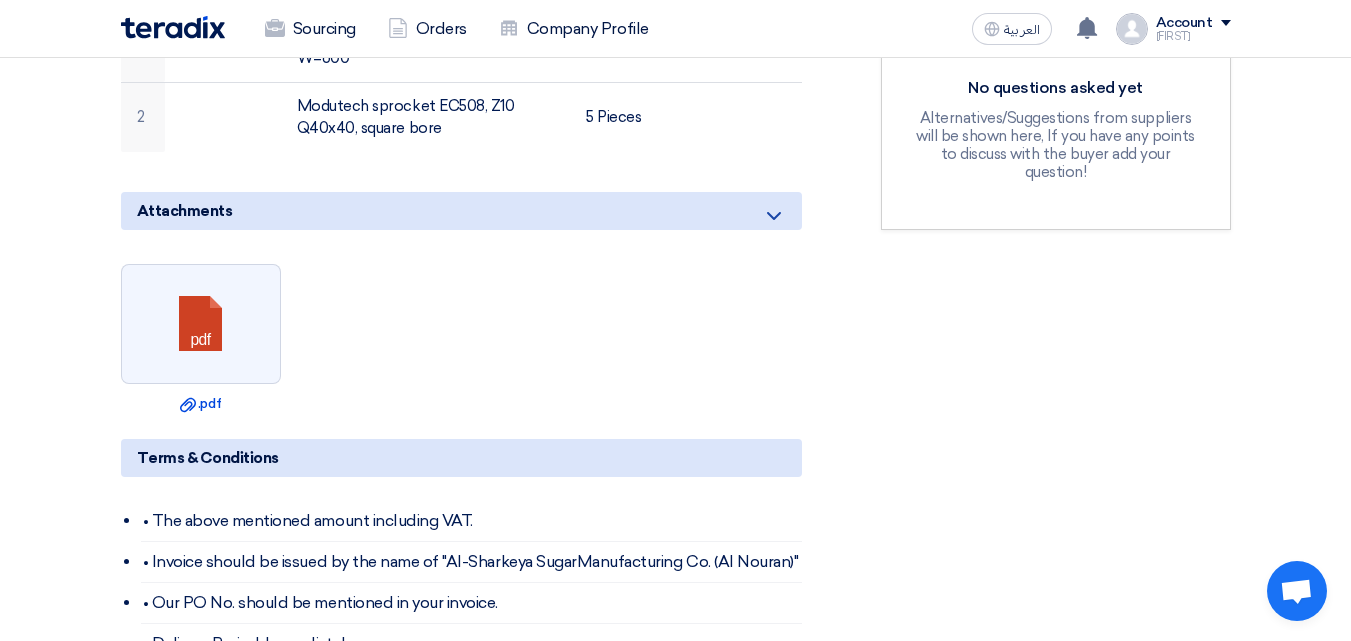 click on "pdf
Download file
.pdf" at bounding box center [461, 339] 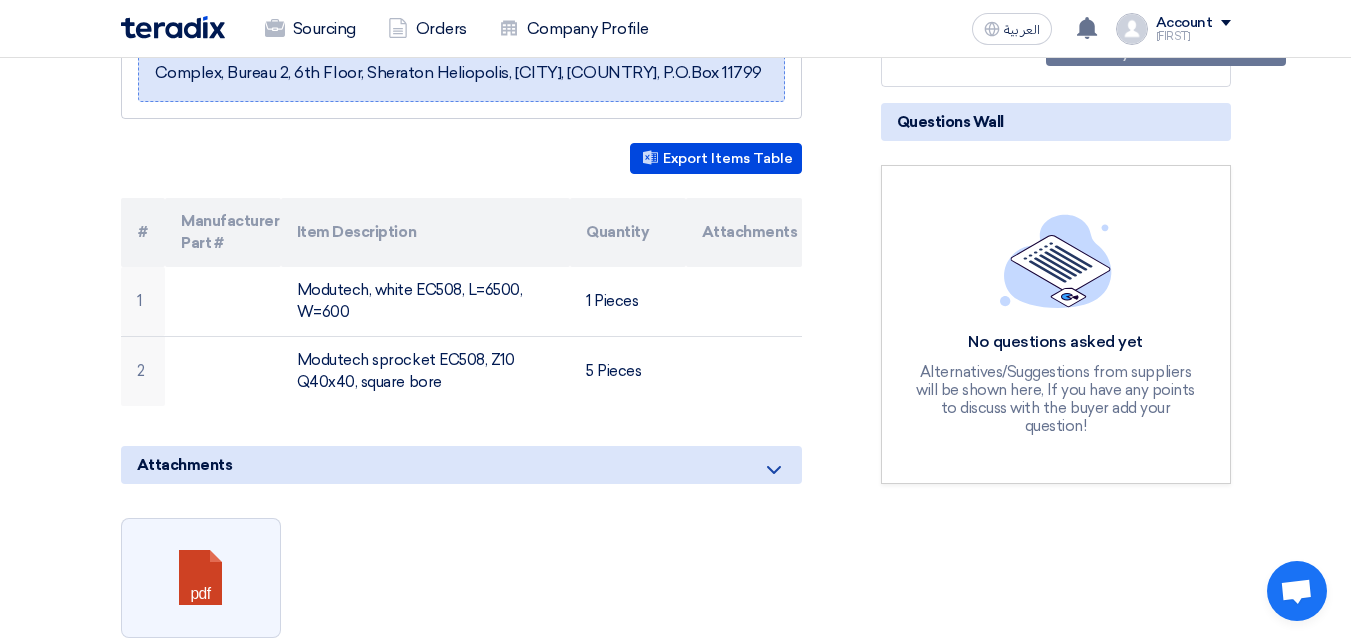 scroll, scrollTop: 394, scrollLeft: 0, axis: vertical 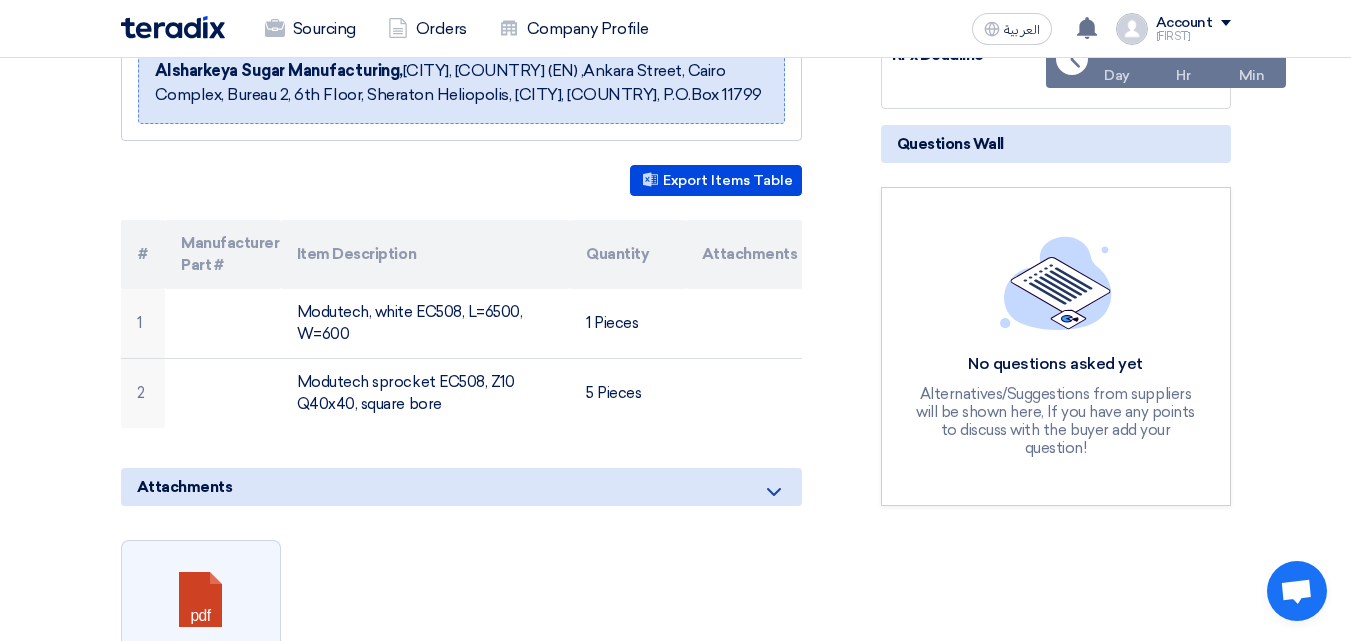 click on "[FIRST] [LAST]
Buyer Information
ِ[FIRST]  [LAST]
Purchasing Manager,
Alsharkeya Sugar Manufacturing,  [CITY], [COUNTRY] (EN)
,Ankara Street, Cairo Complex, Bureau 2, 6th Floor, Sheraton Heliopolis, [CITY], [COUNTRY], P.O.Box 11799
Export Items Table
#
Manufacturer Part # :" 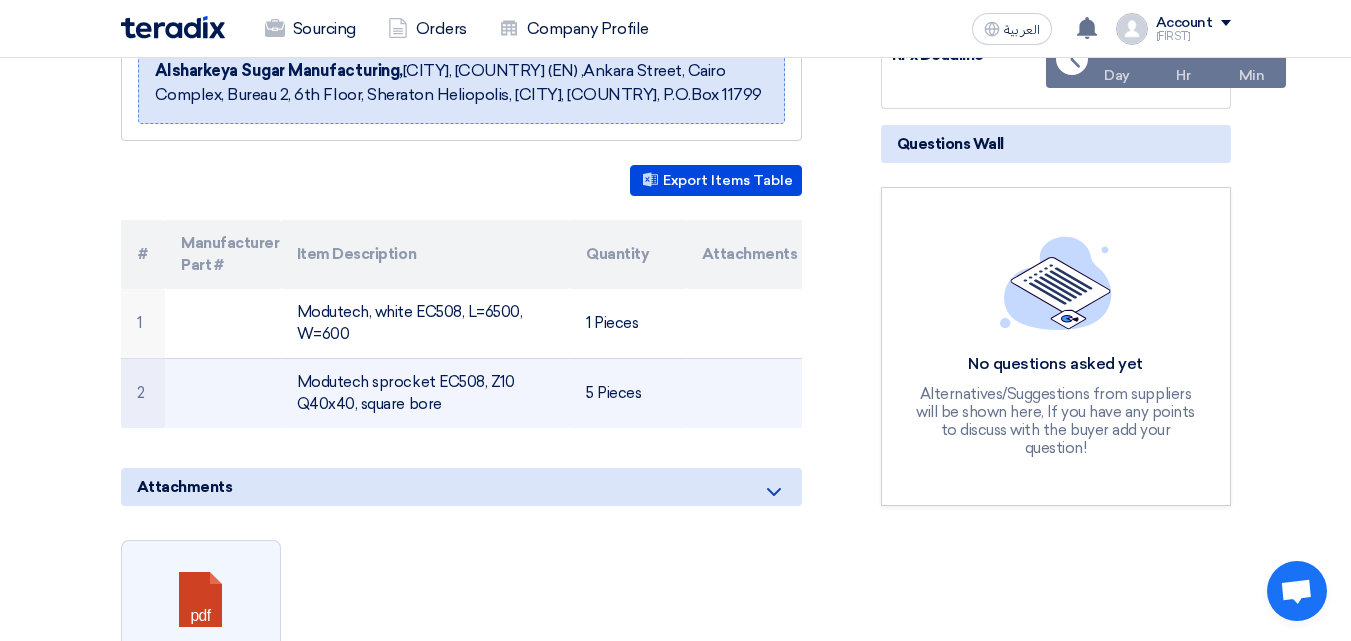 drag, startPoint x: 298, startPoint y: 315, endPoint x: 663, endPoint y: 398, distance: 374.31805 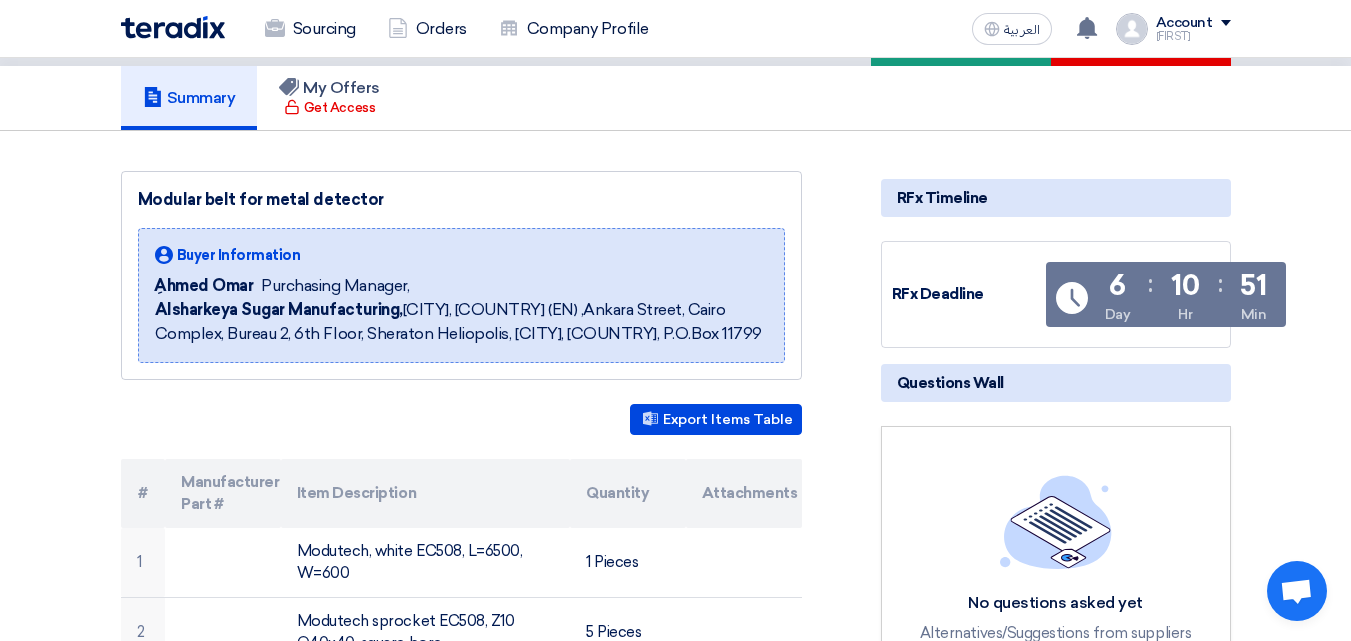 scroll, scrollTop: 0, scrollLeft: 0, axis: both 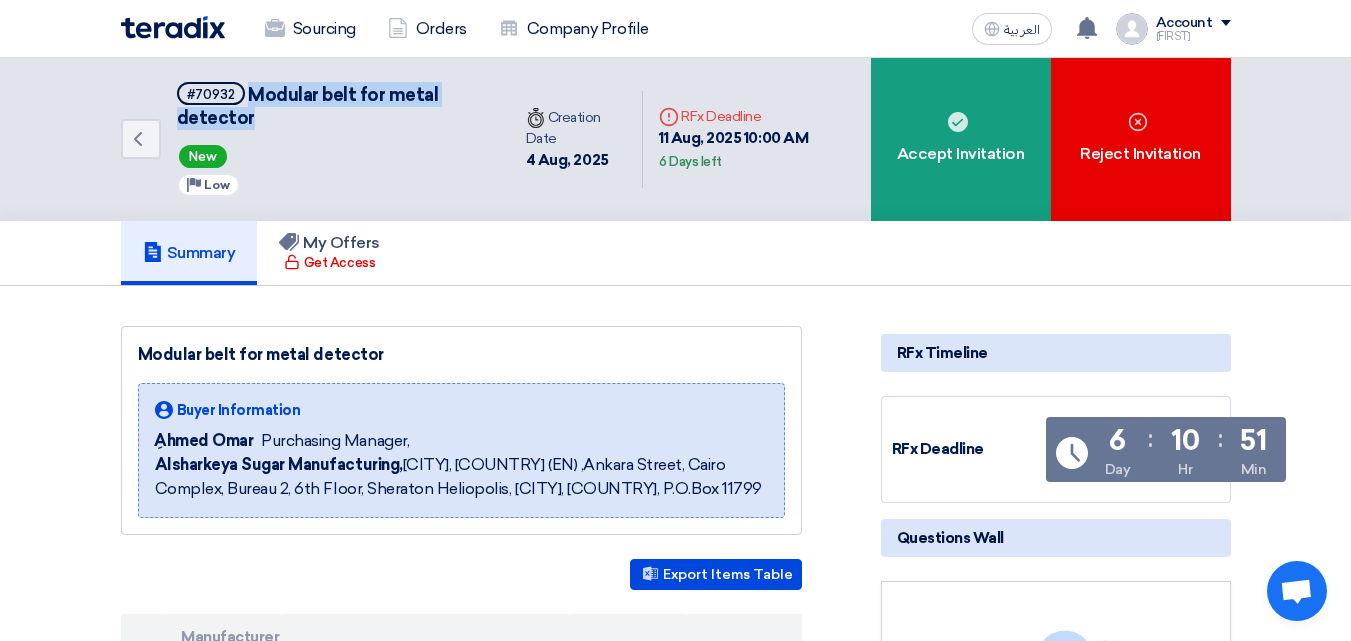 drag, startPoint x: 247, startPoint y: 97, endPoint x: 355, endPoint y: 115, distance: 109.48972 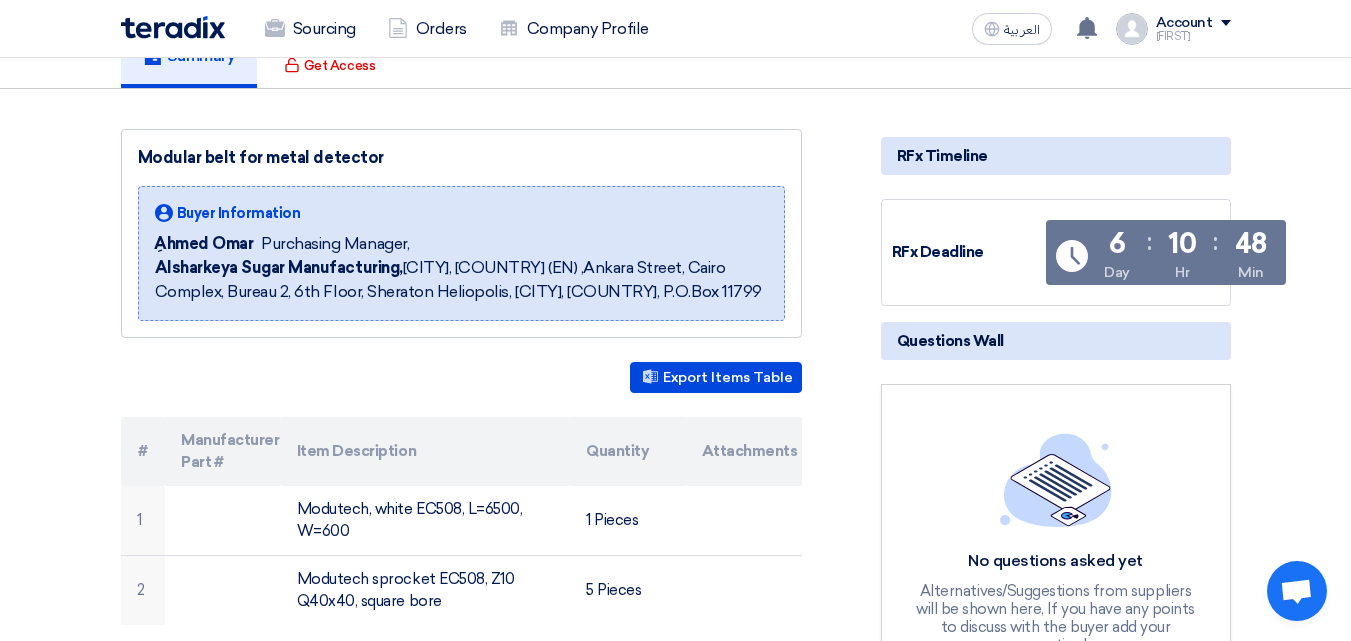 scroll, scrollTop: 0, scrollLeft: 0, axis: both 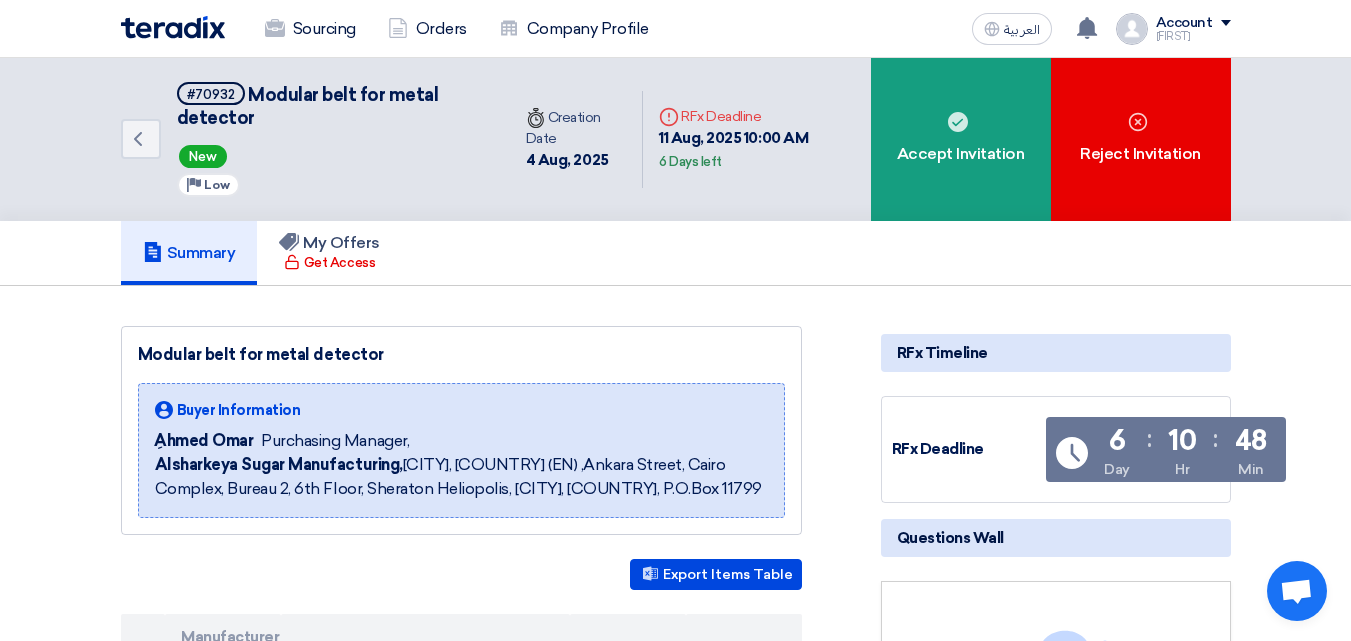 click on "Summary
My Offers
Get Access" 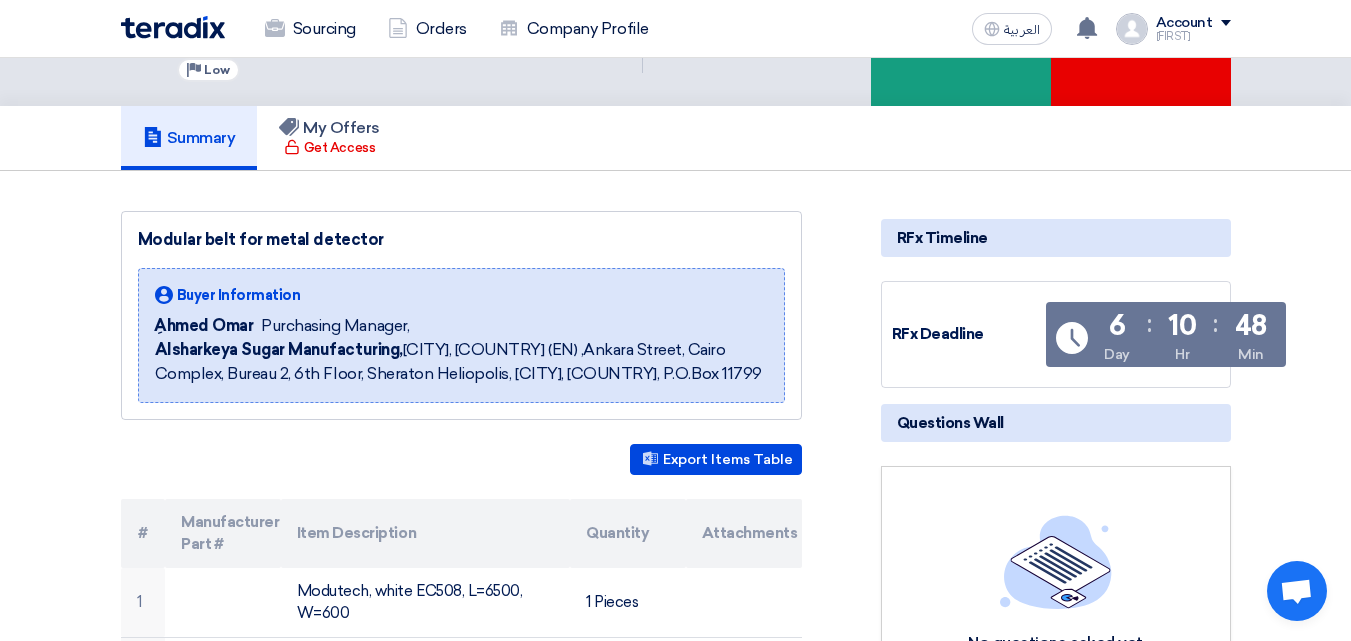scroll, scrollTop: 0, scrollLeft: 0, axis: both 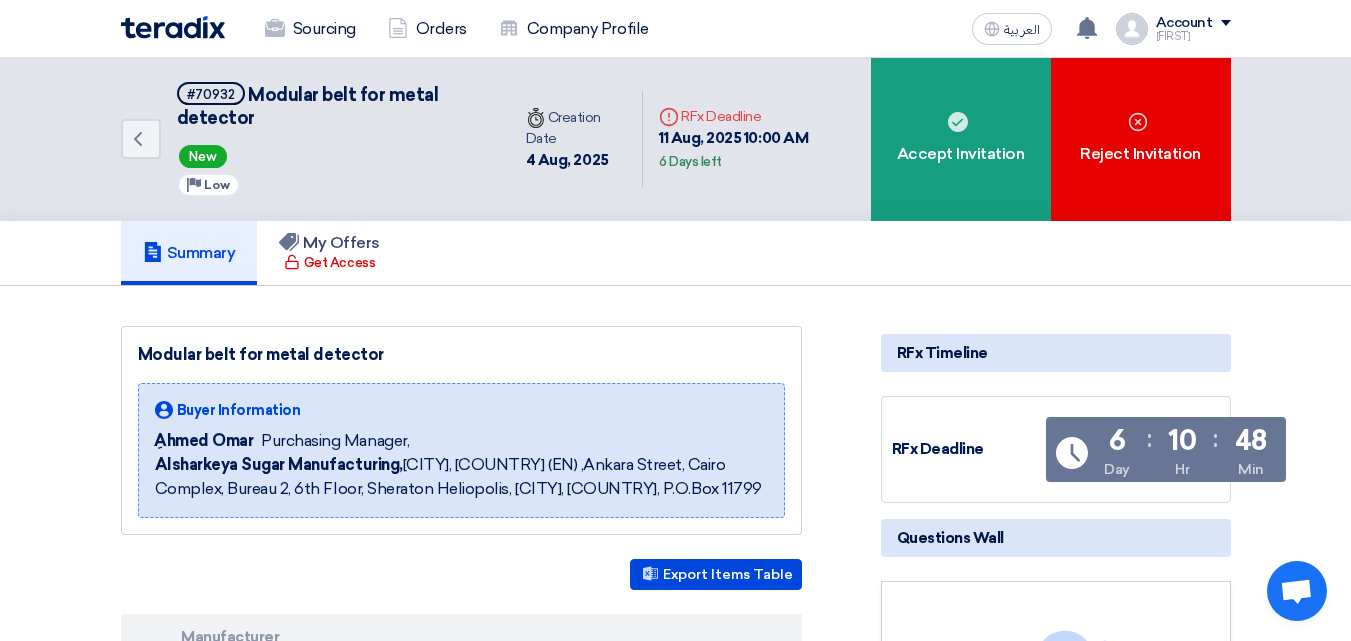 click 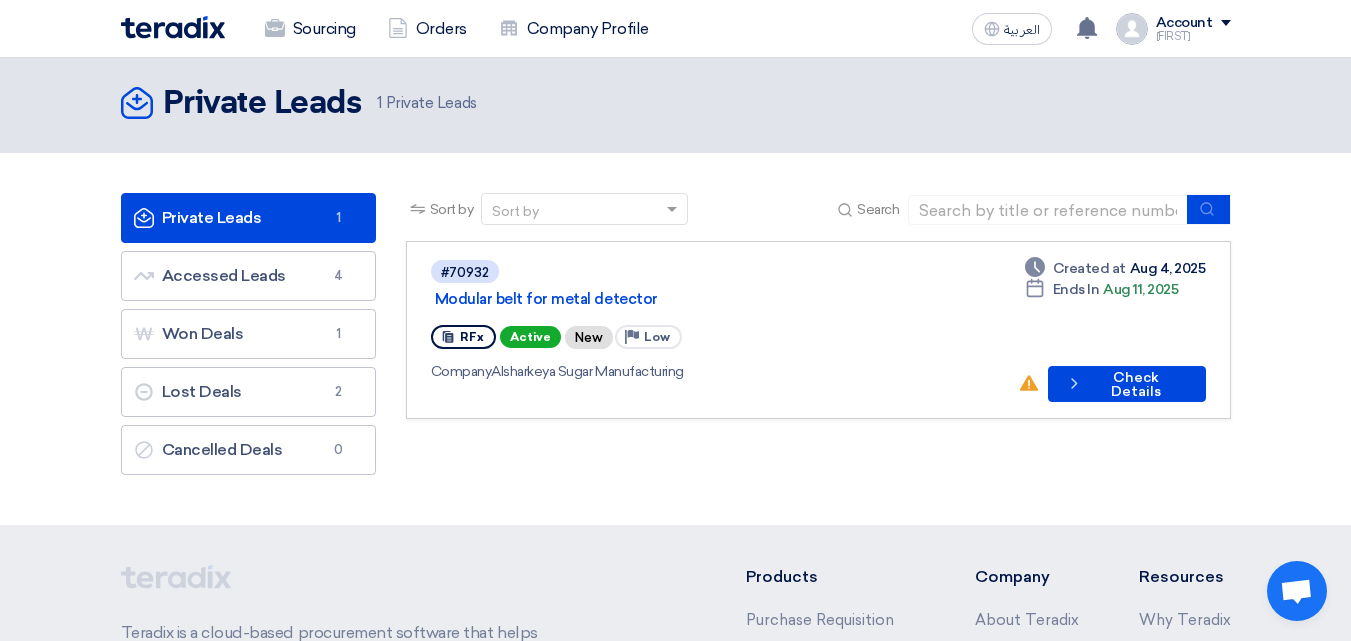 scroll, scrollTop: 0, scrollLeft: 0, axis: both 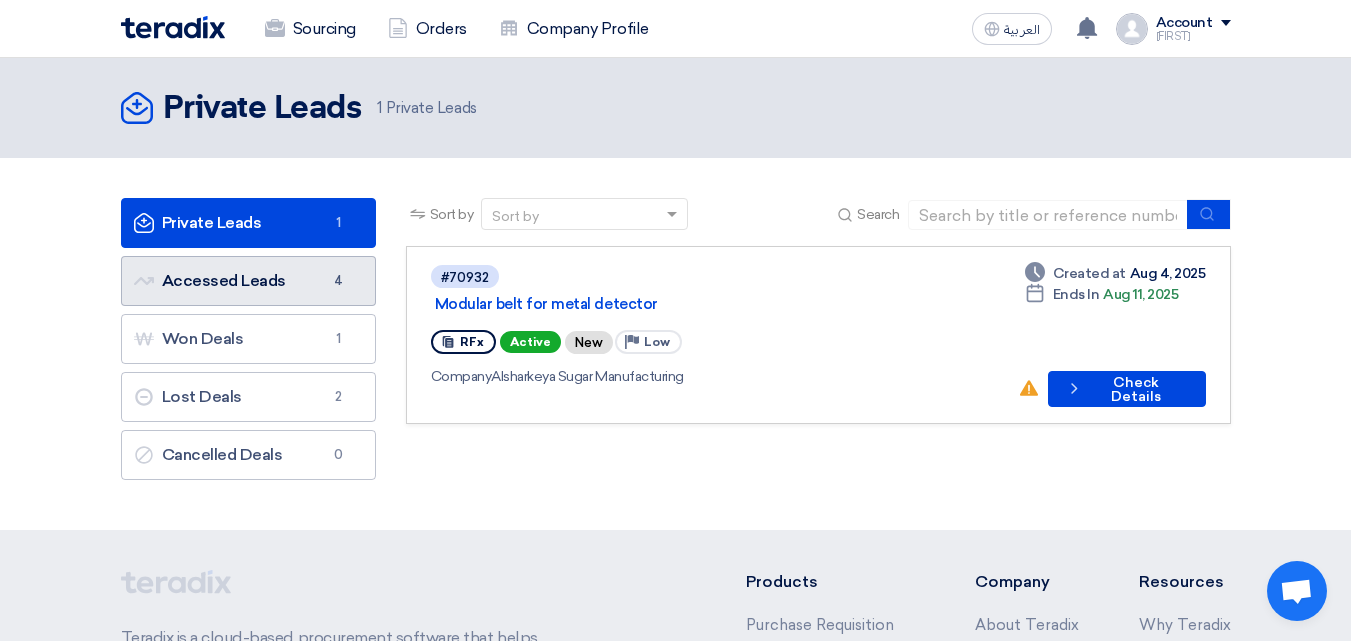 click on "Accessed Leads
Accessed Leads
4" 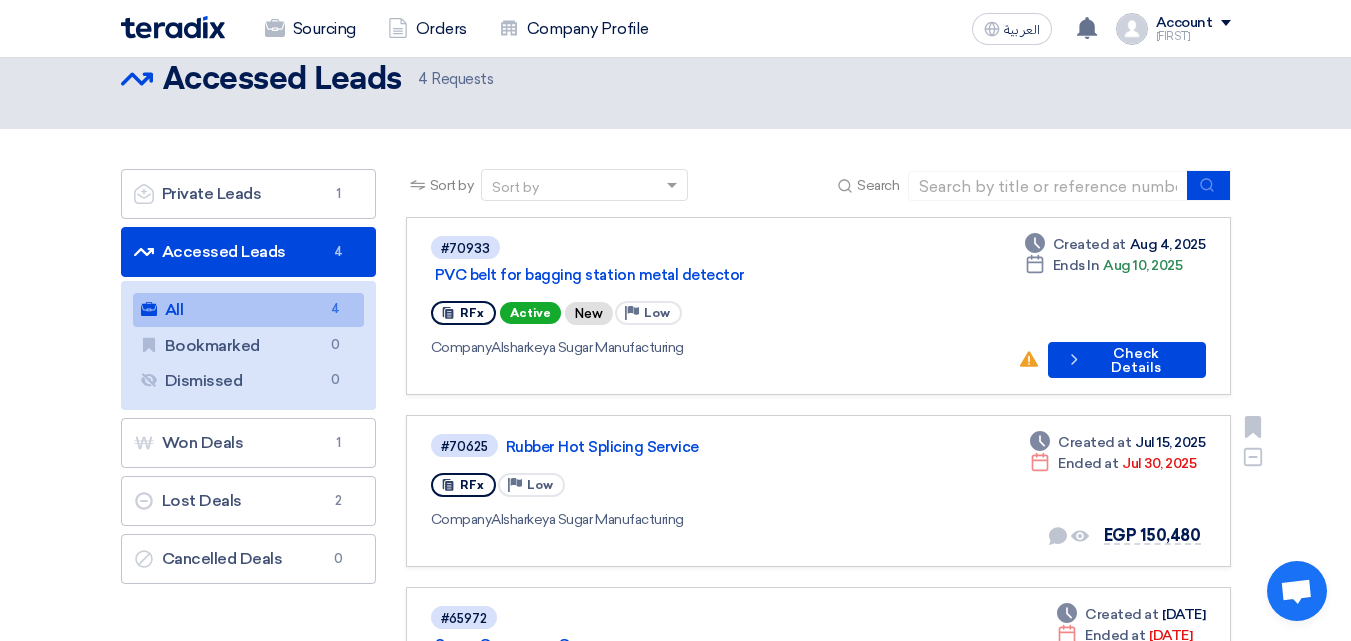 scroll, scrollTop: 0, scrollLeft: 0, axis: both 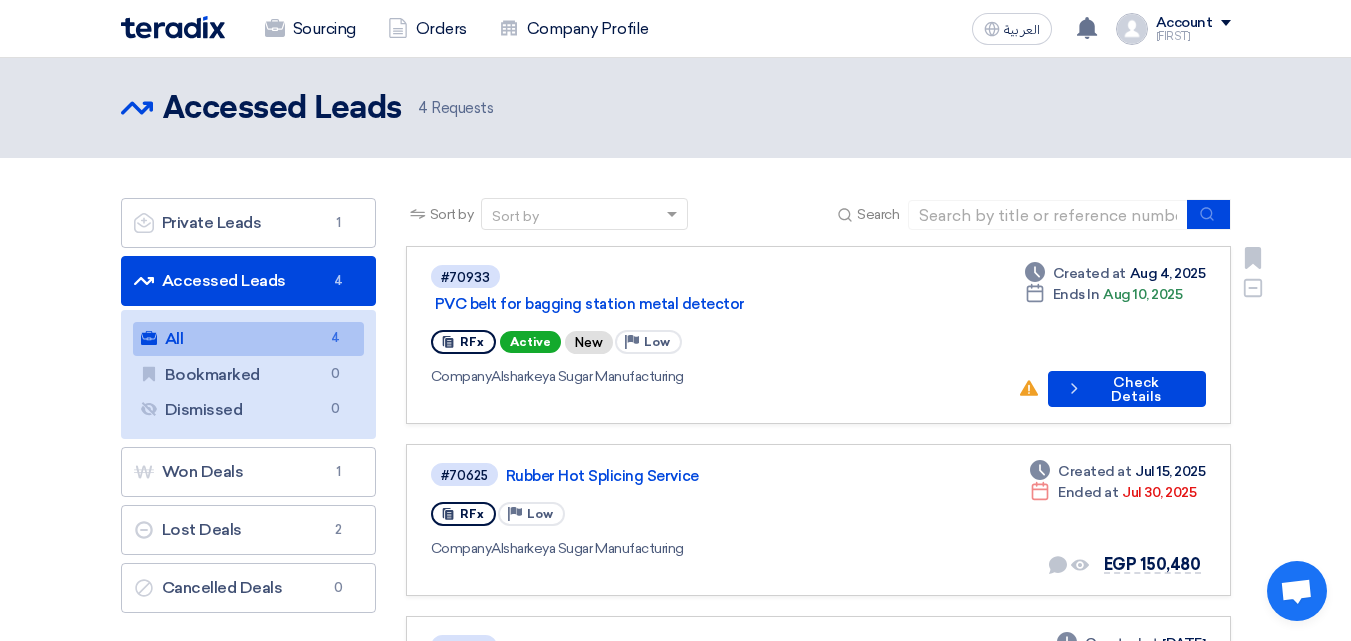 click on "#70933
PVC belt for bagging station metal detector
RFx
Active
New
Priority
Low
Company  Alsharkeya Sugar Manufacturing" 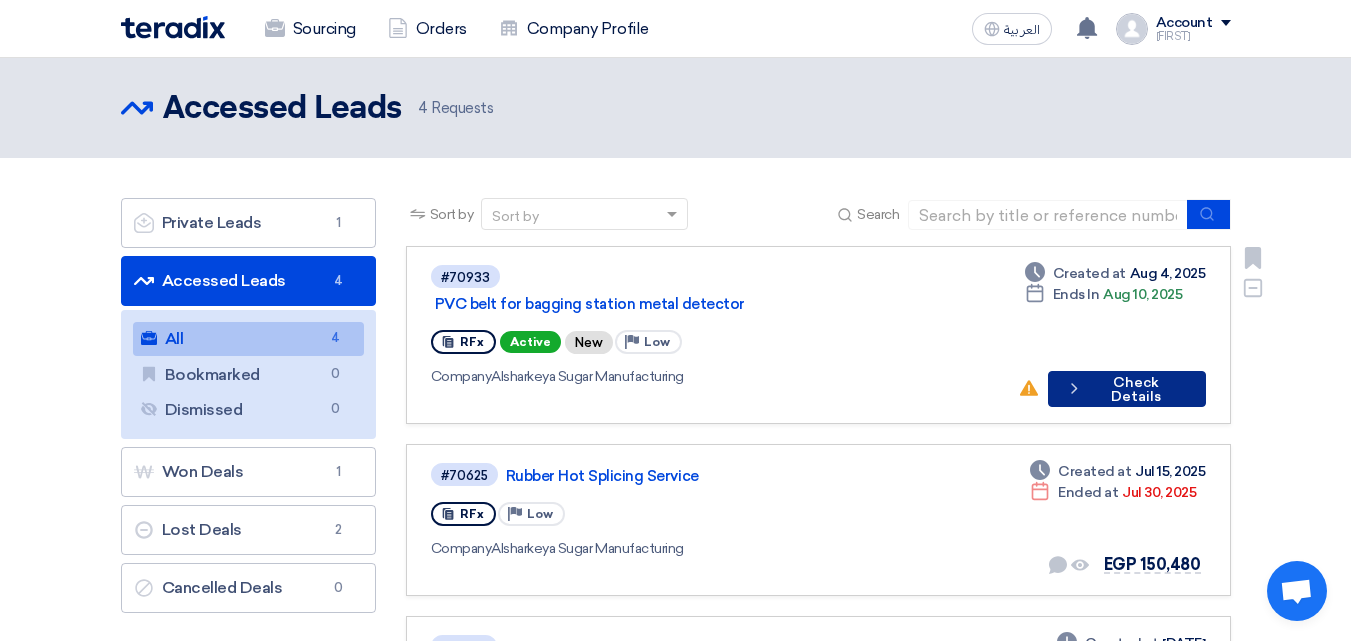 click on "Check details
Check Details" 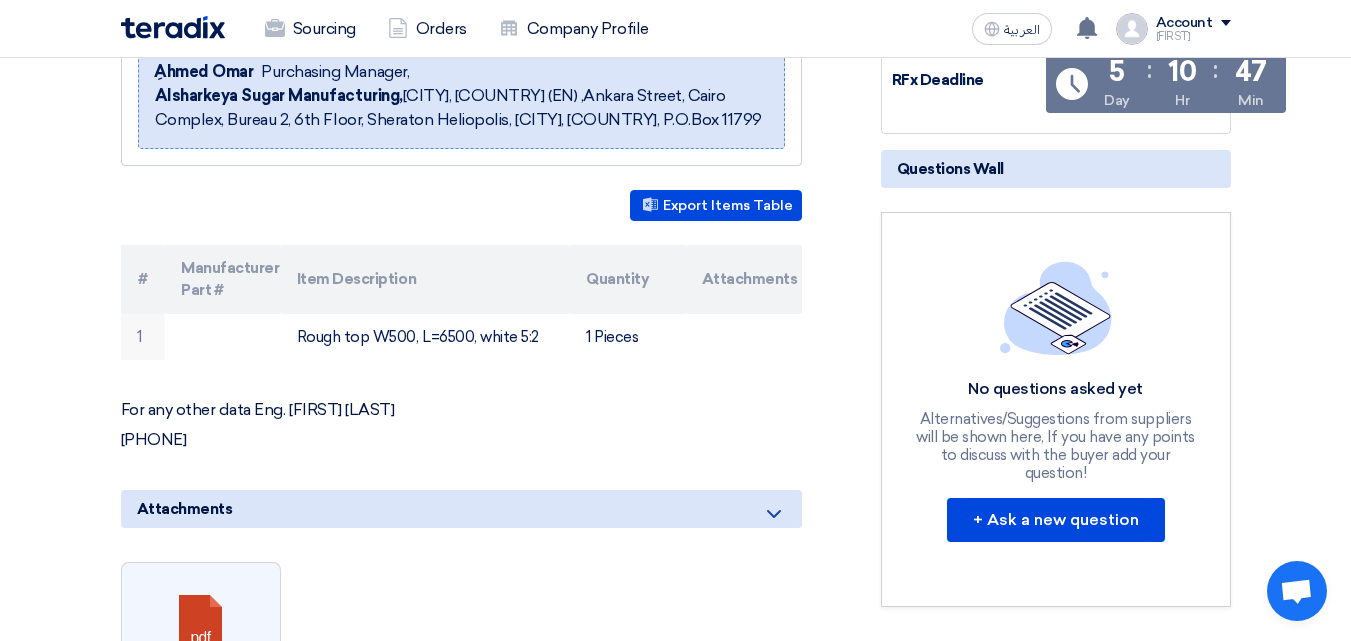 scroll, scrollTop: 400, scrollLeft: 0, axis: vertical 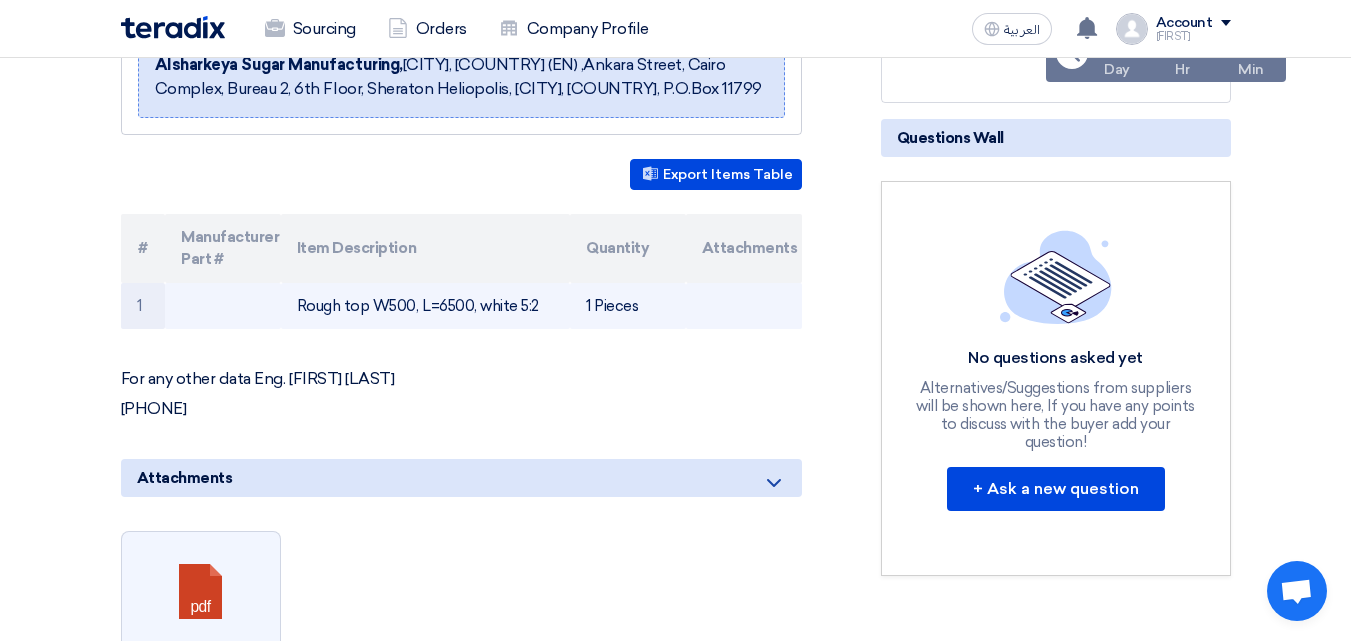 drag, startPoint x: 652, startPoint y: 303, endPoint x: 293, endPoint y: 302, distance: 359.0014 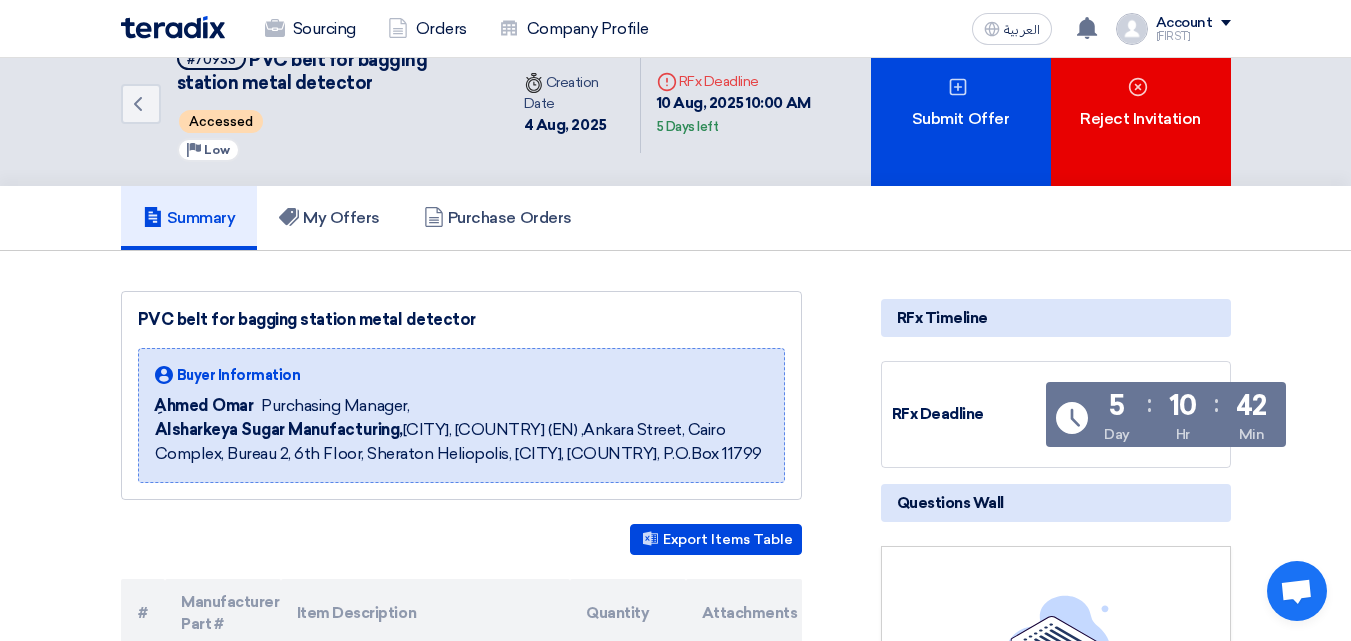 scroll, scrollTop: 0, scrollLeft: 0, axis: both 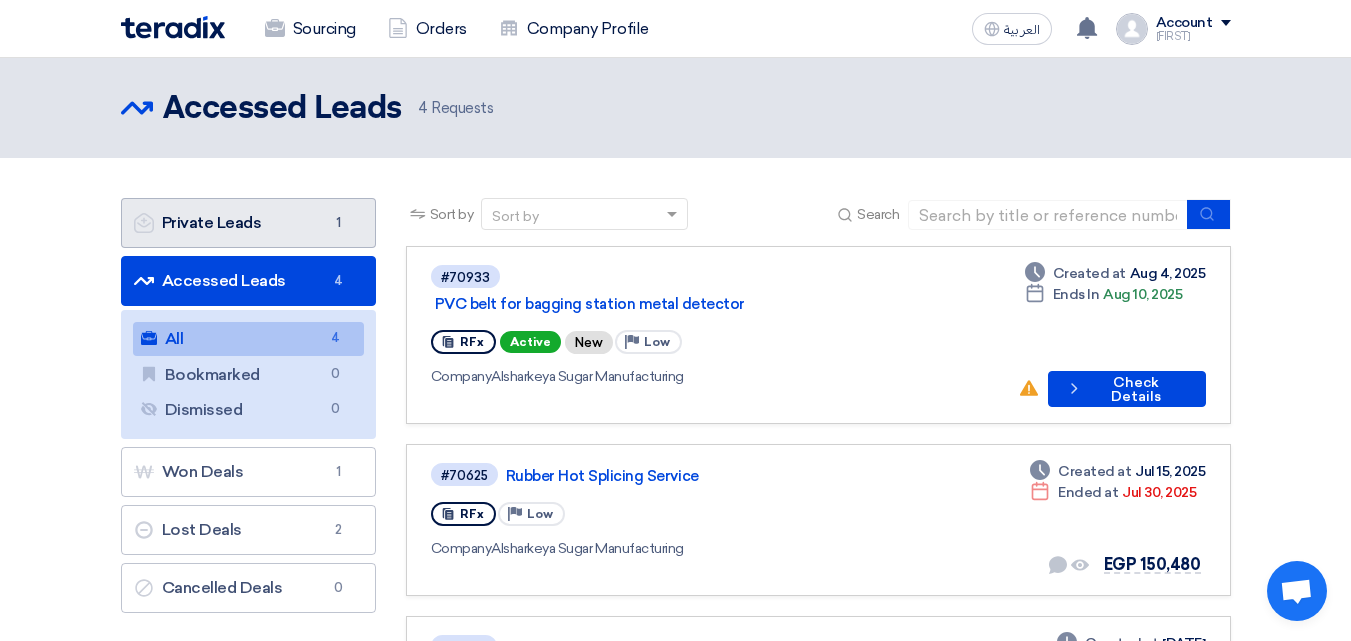 click on "Private Leads
Private Leads
1" 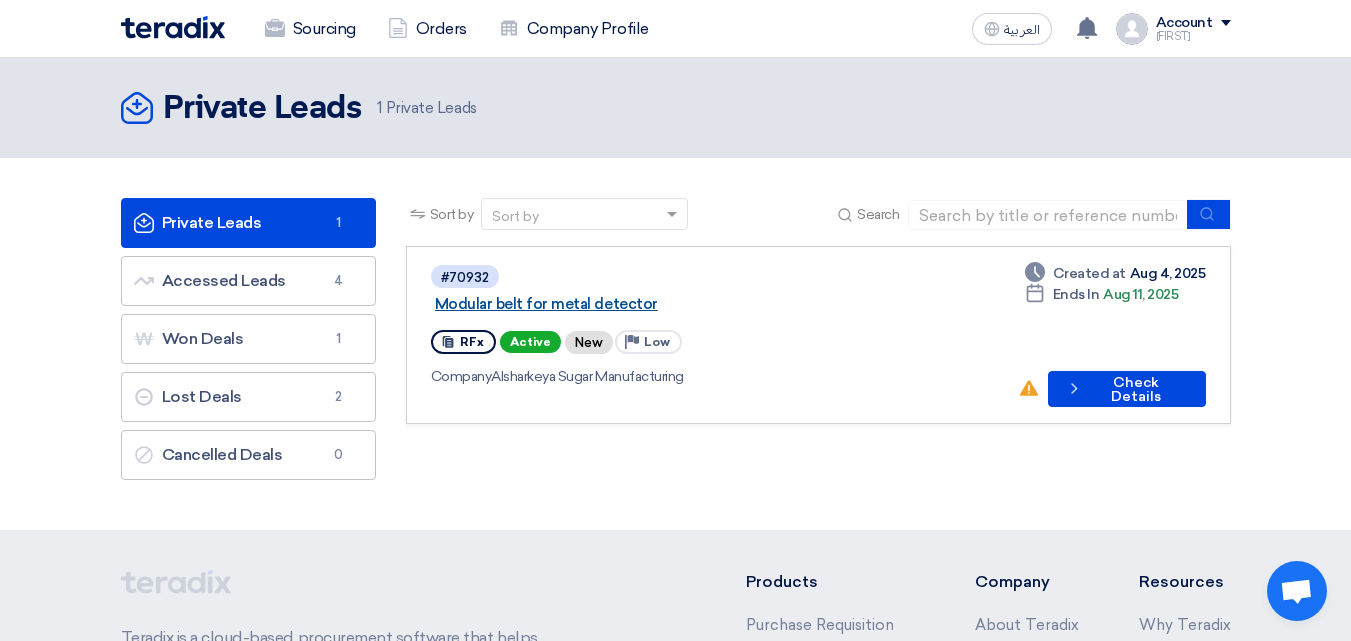 drag, startPoint x: 502, startPoint y: 276, endPoint x: 742, endPoint y: 272, distance: 240.03333 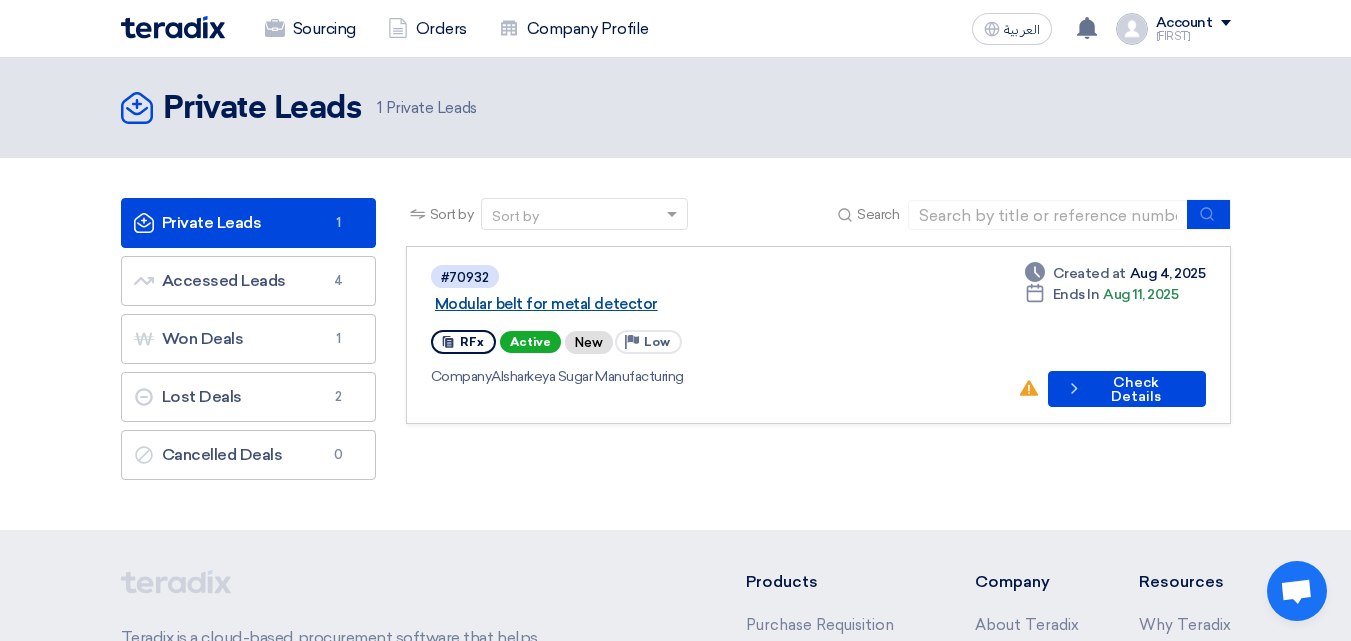 copy on "Modular belt for metal detector" 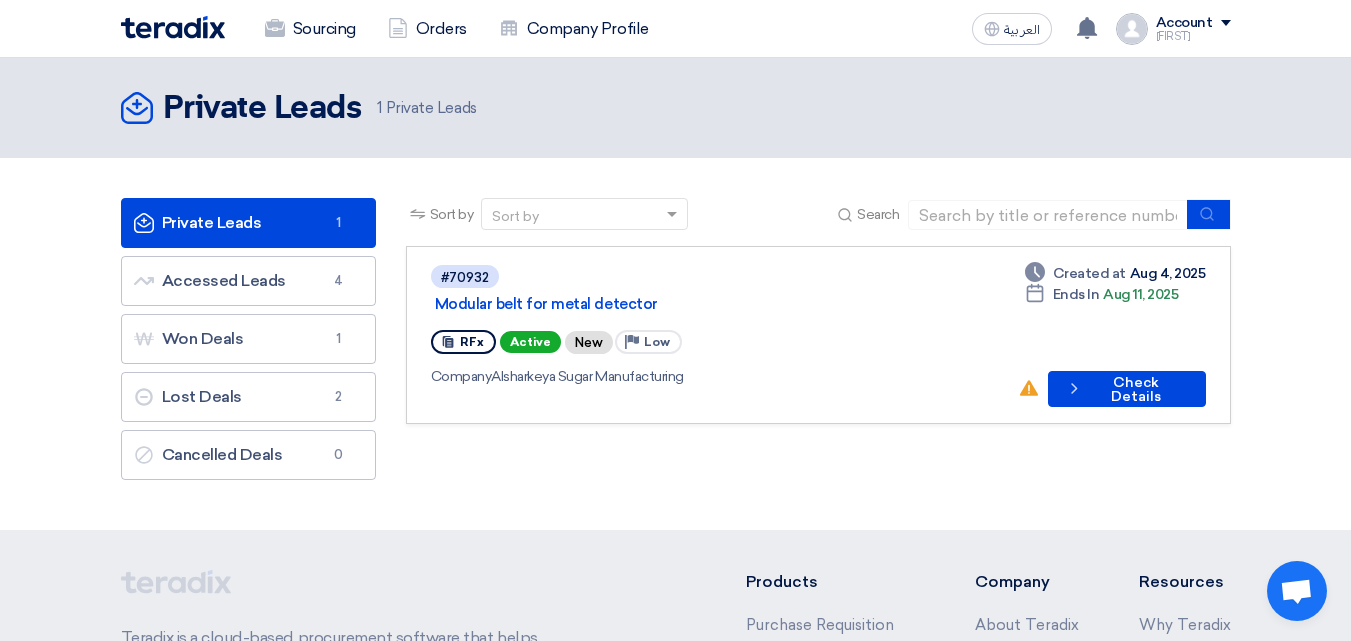 click on "Teradix is a cloud-based procurement software that helps businesses efficiently manage their entire spend including purchase requisitions, eRFx, auctions, supplier management, spend analytics and contract management - driving bigger savings and leveraging transparency for faster audit cycles and better business decisions.
Products
Purchase Requisition
e-RFx
e-Auction
Supplier Management
Contract Management
Spend Analytics
Integration
Company
About Teradix
Terms of use
Privacy Policy
Contact us
Resources
Why Teradix
Webinars Support" 